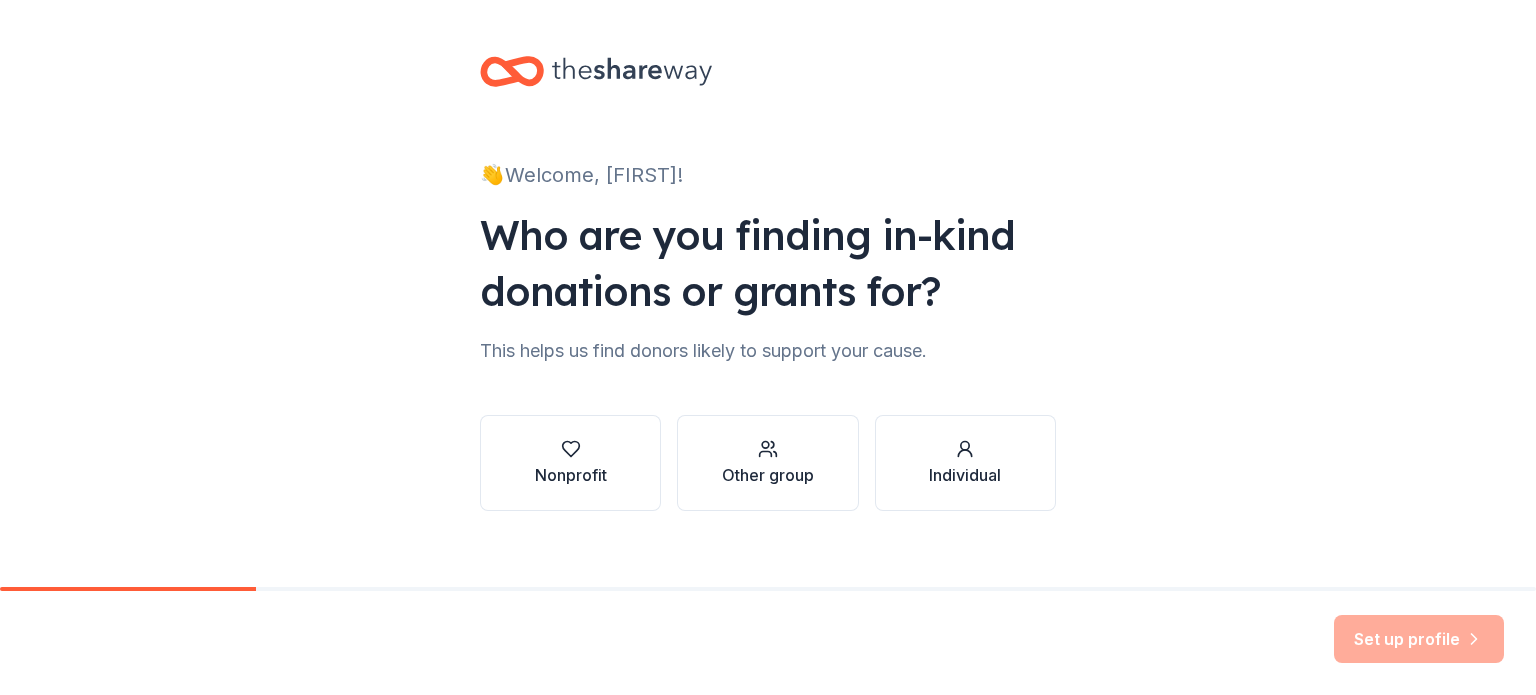 scroll, scrollTop: 0, scrollLeft: 0, axis: both 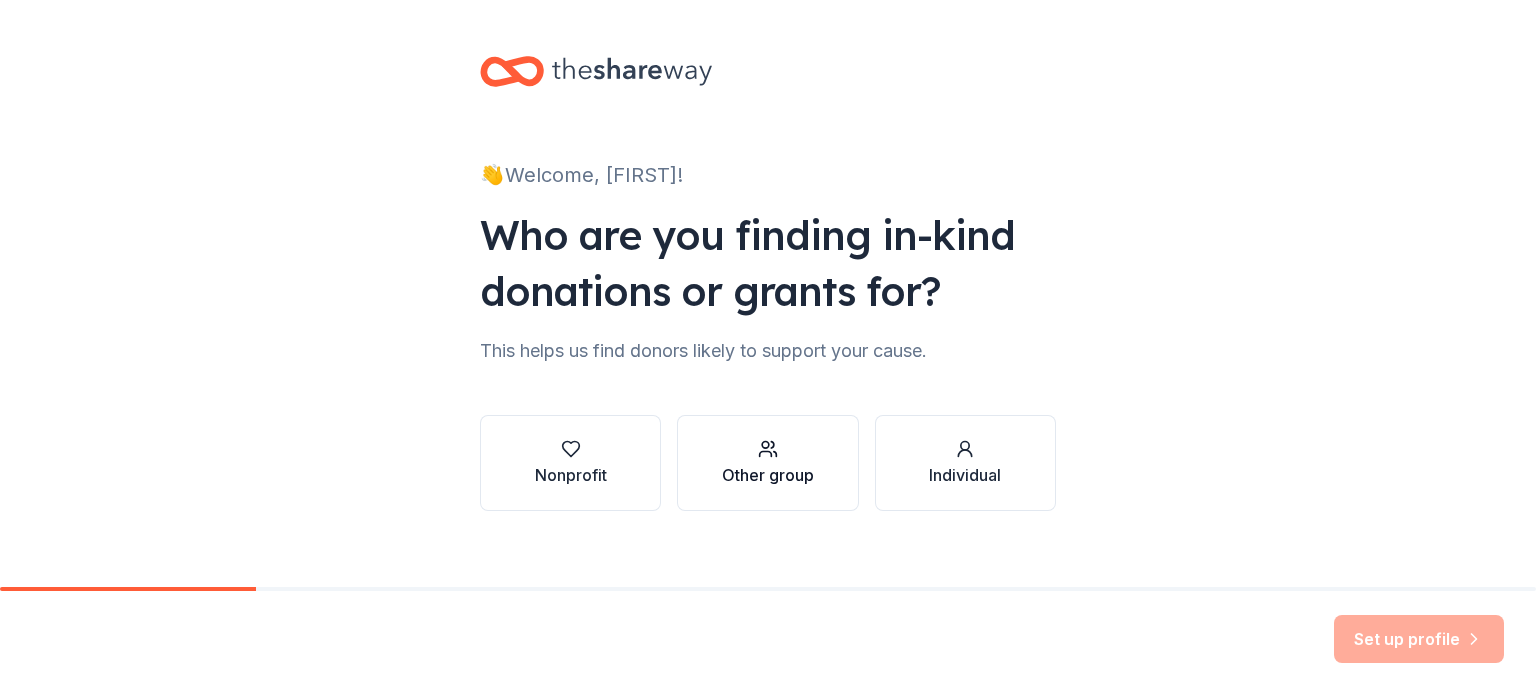 click on "Other group" at bounding box center (767, 463) 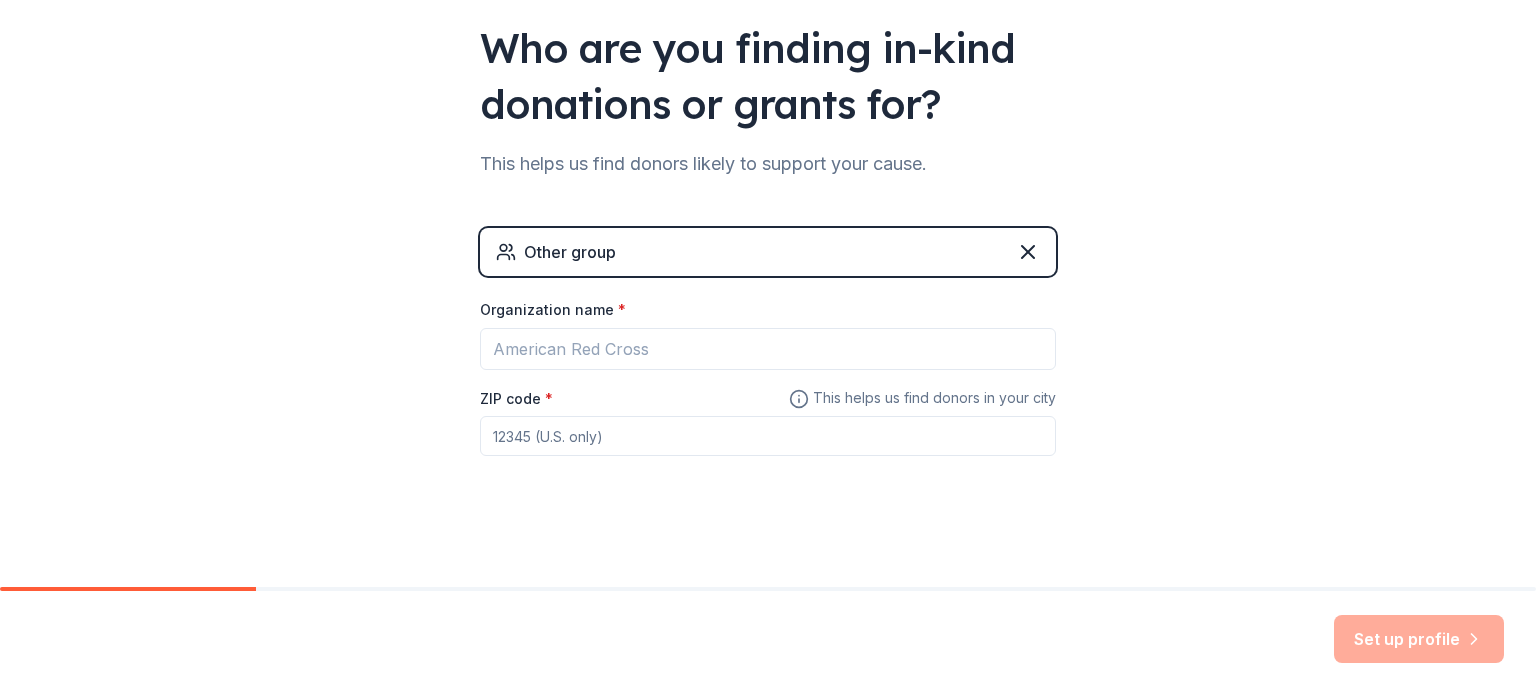 scroll, scrollTop: 192, scrollLeft: 0, axis: vertical 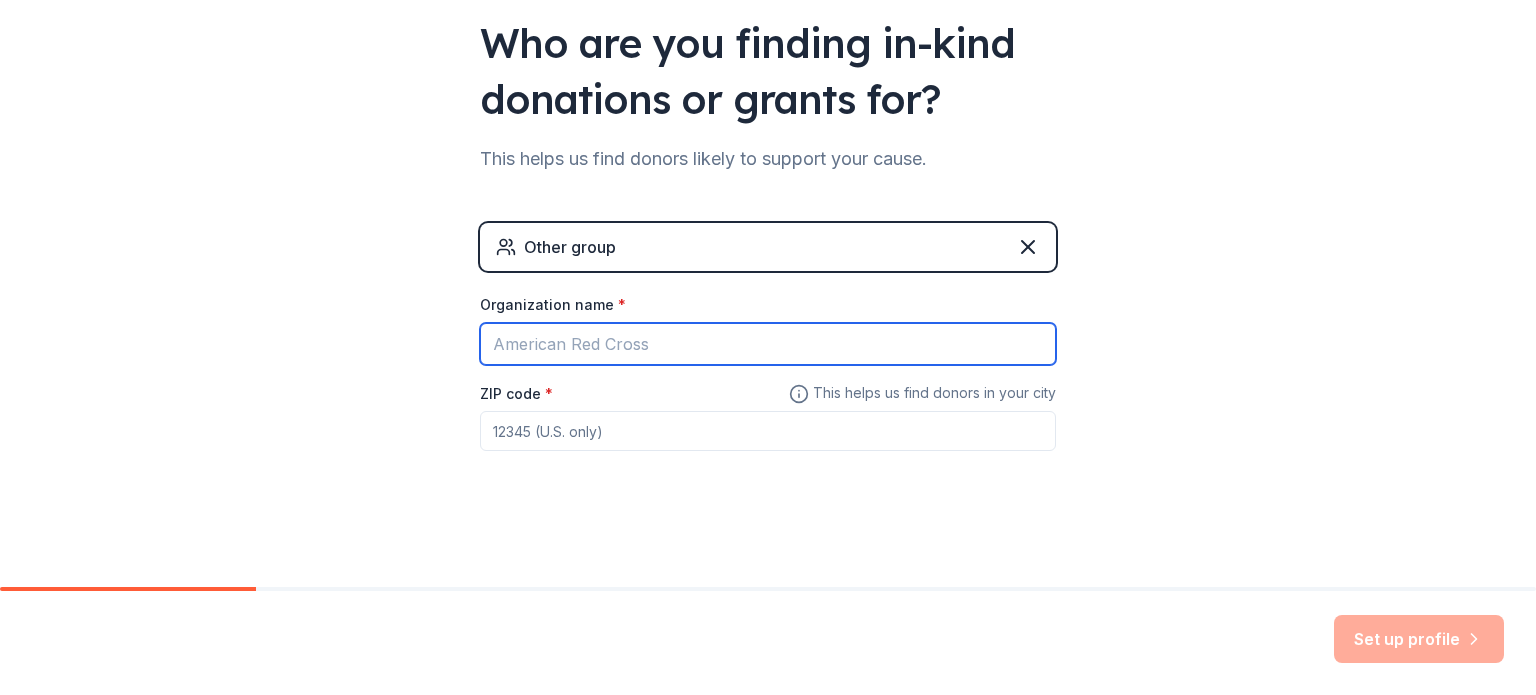 click on "Organization name *" at bounding box center (768, 344) 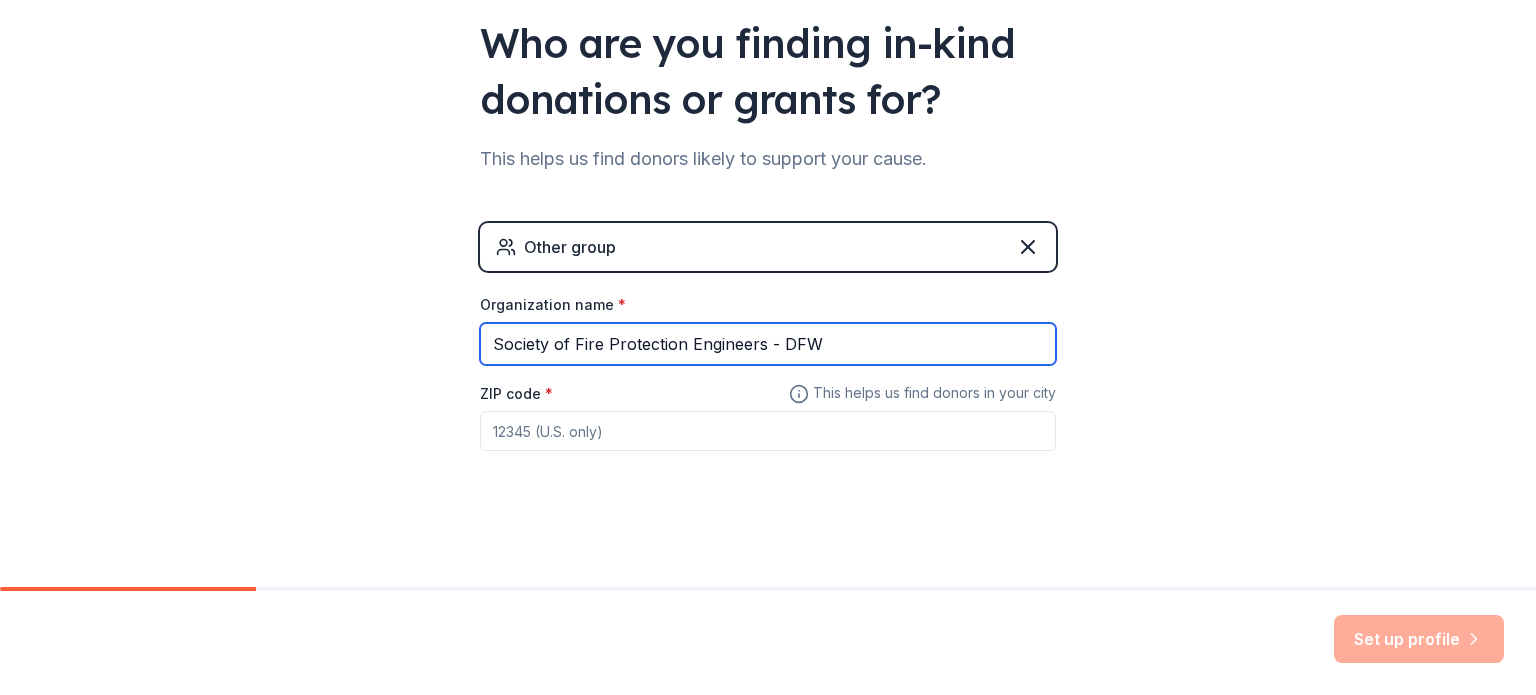 type on "Society of Fire Protection Engineers - DFW" 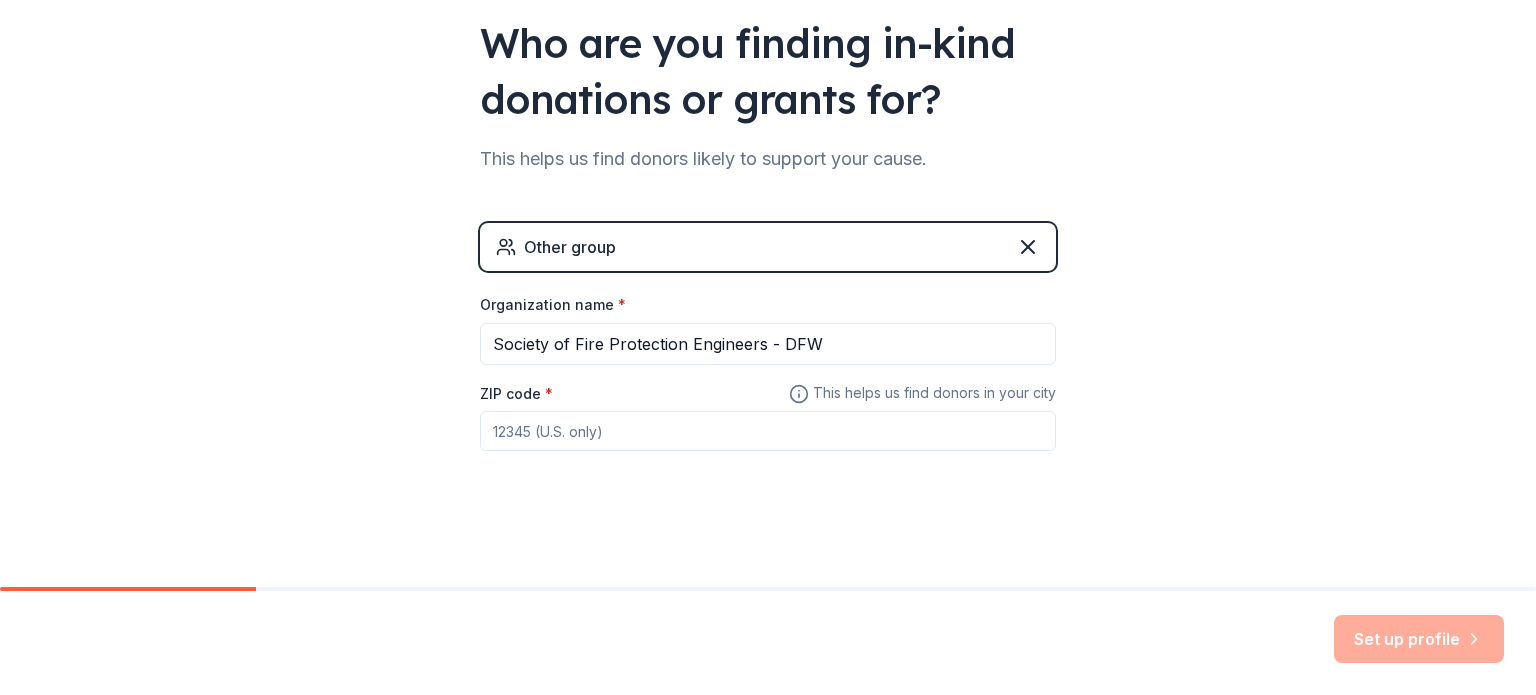 click on "ZIP code *" at bounding box center (768, 431) 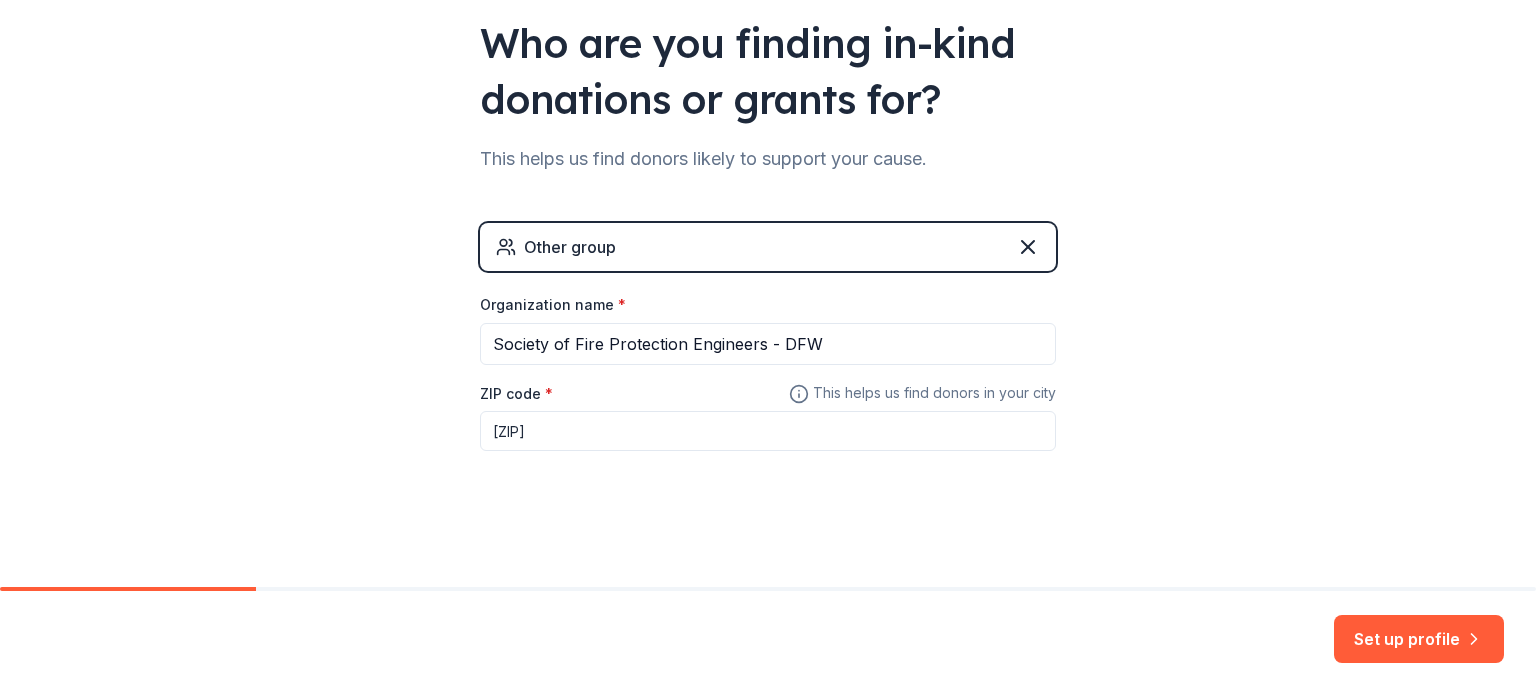 type on "[ZIP]" 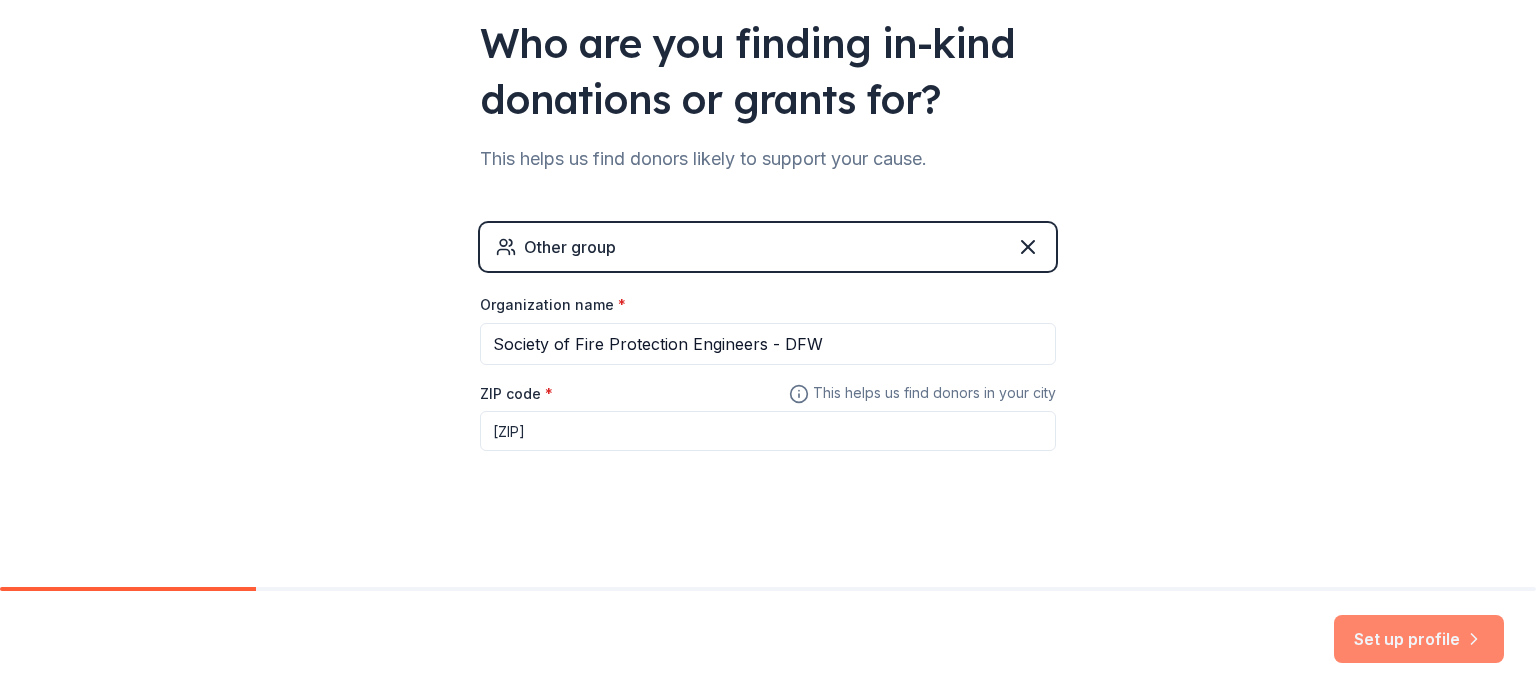 click on "Set up profile" at bounding box center (1419, 639) 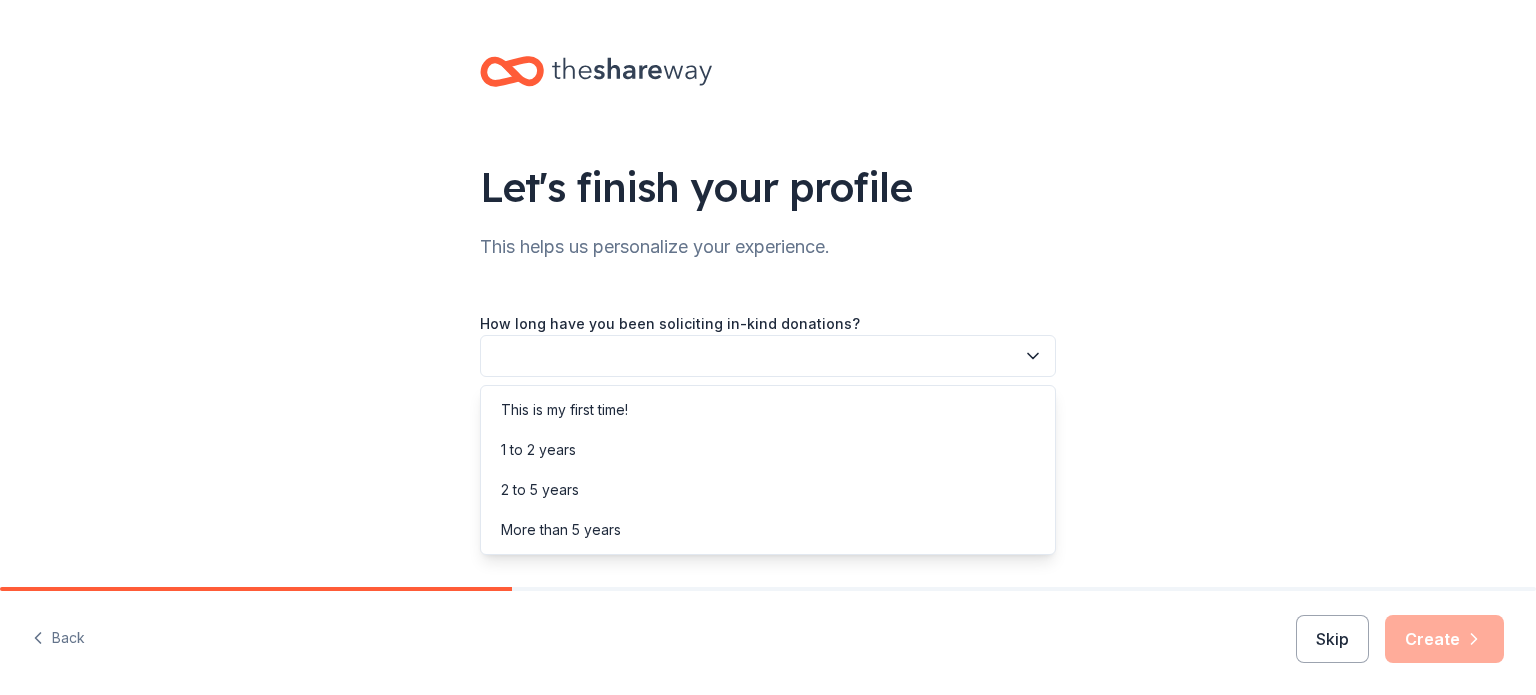 click at bounding box center [768, 356] 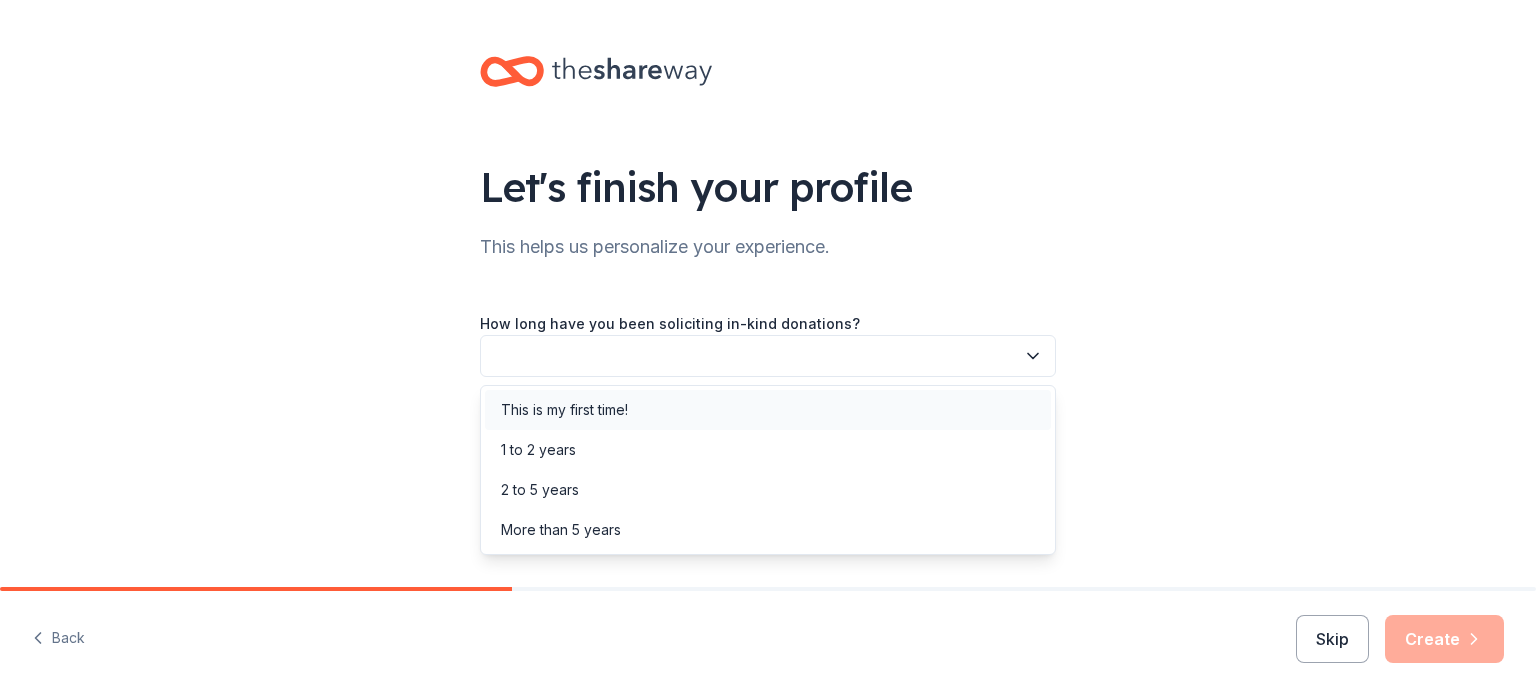 click on "This is my first time!" at bounding box center (564, 410) 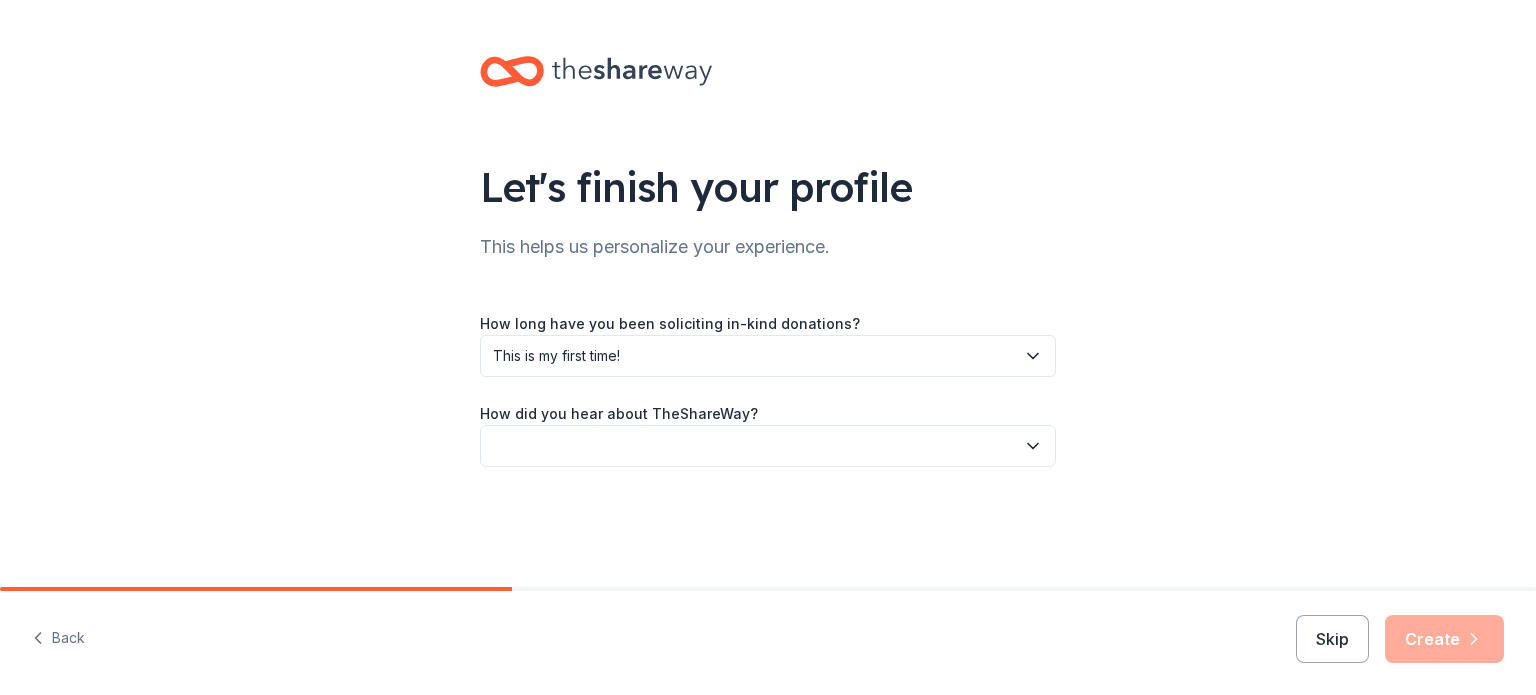 click at bounding box center [768, 446] 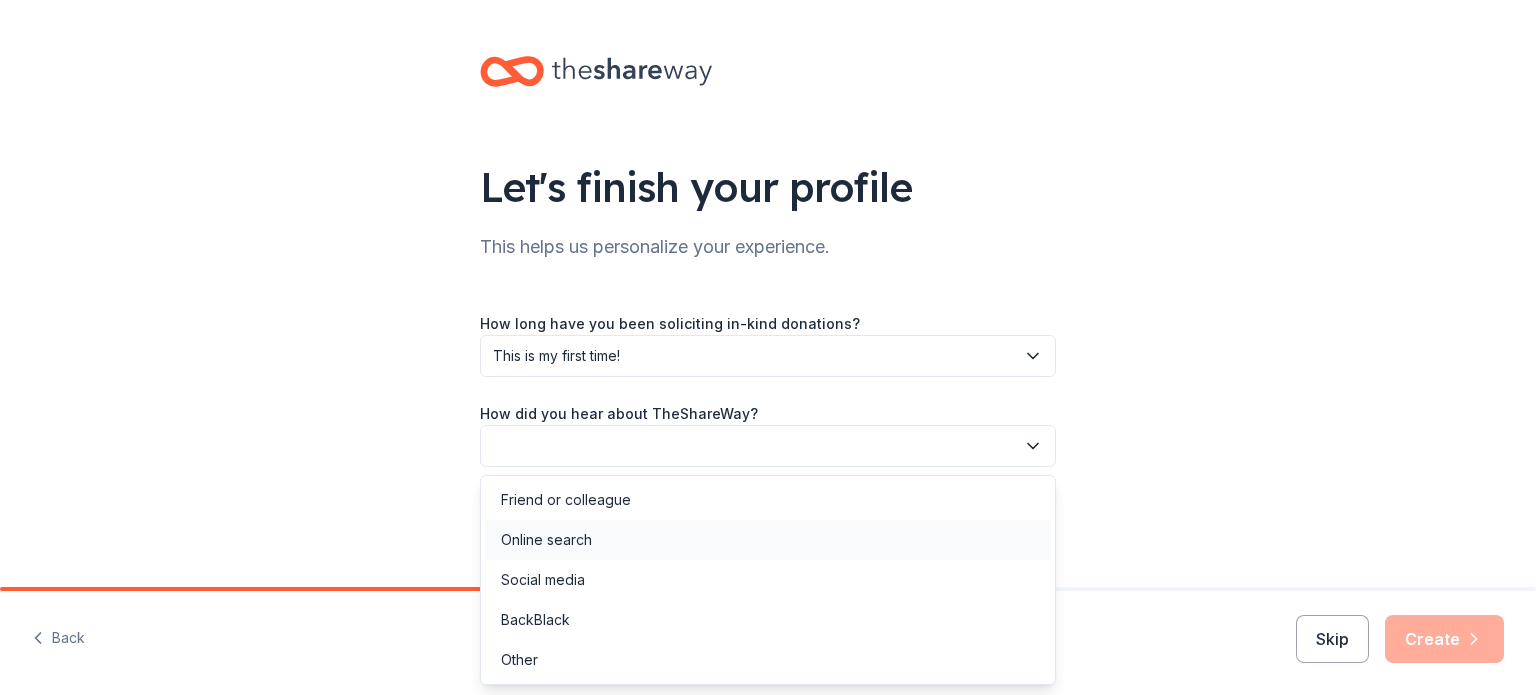 click on "Online search" at bounding box center [768, 540] 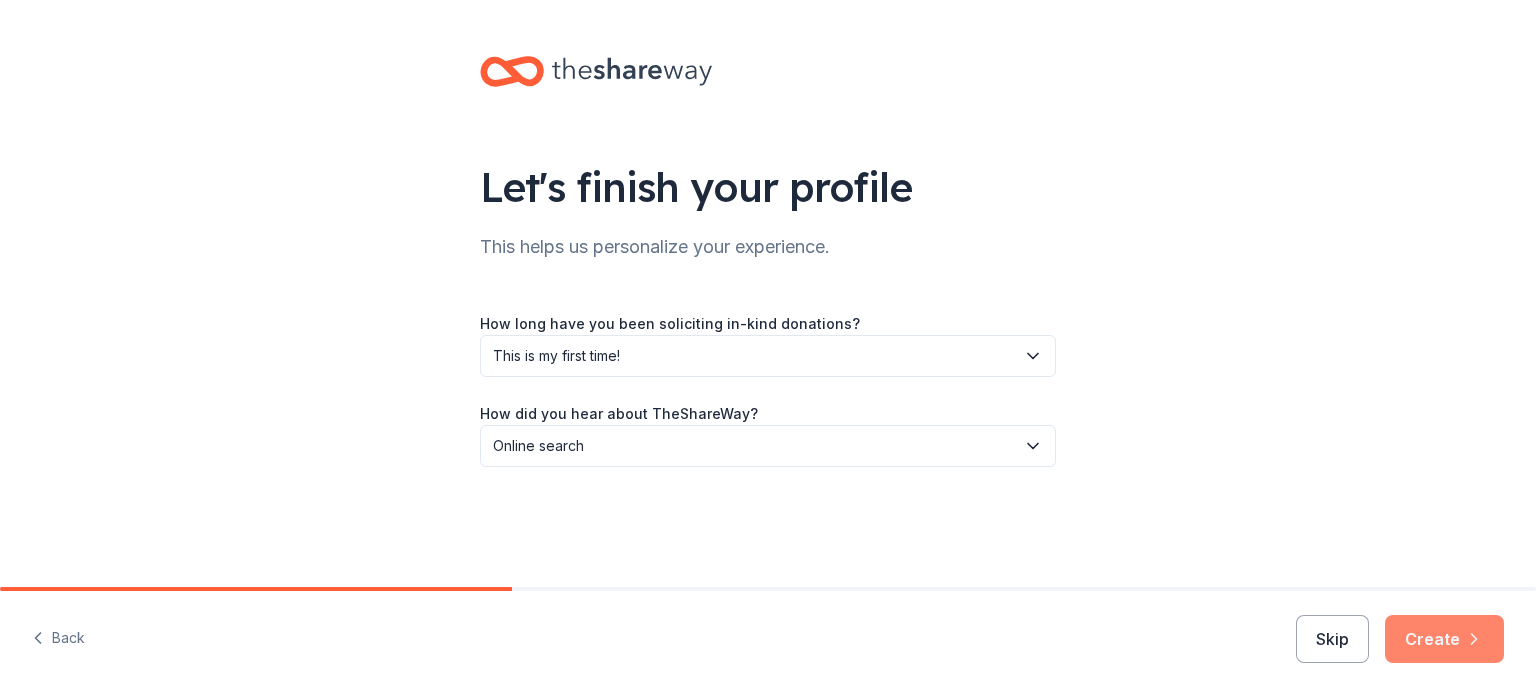 click on "Create" at bounding box center (1444, 639) 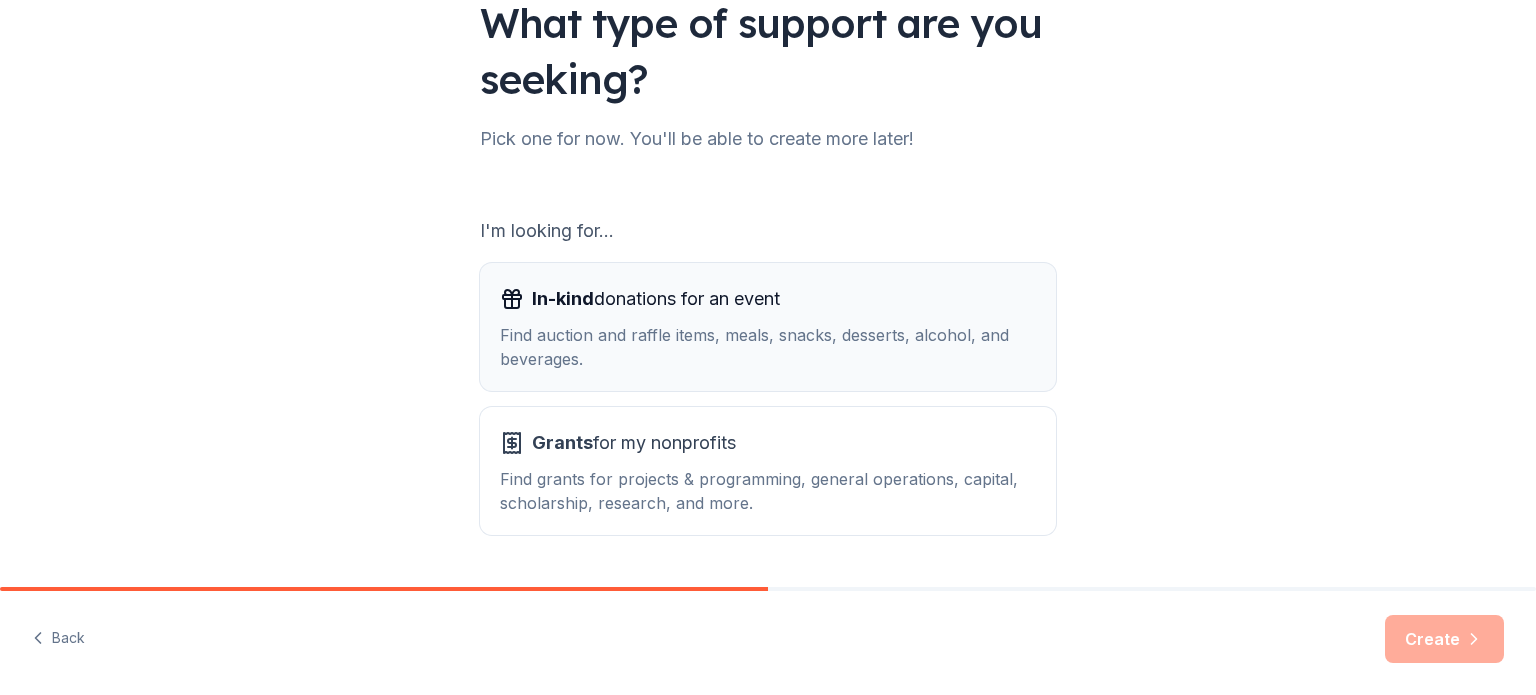 scroll, scrollTop: 200, scrollLeft: 0, axis: vertical 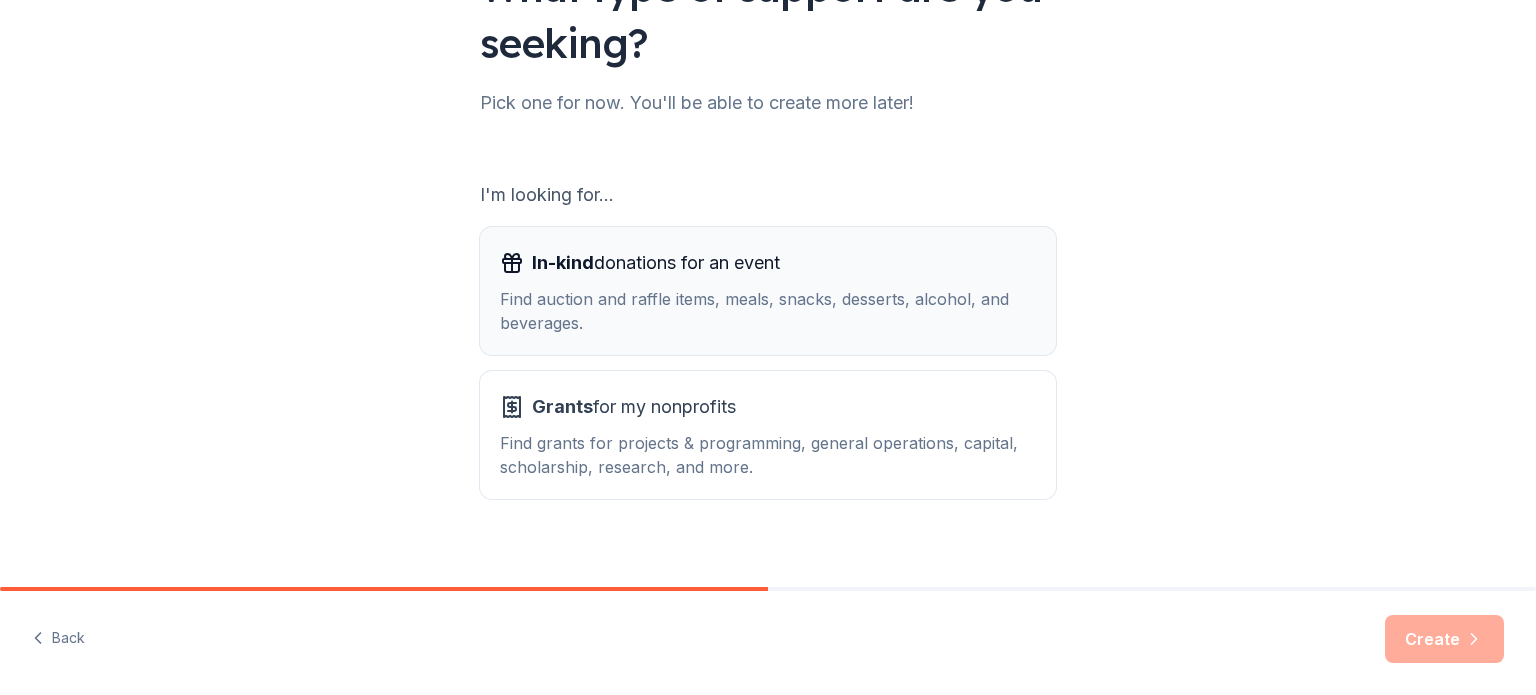 click on "Find auction and raffle items, meals, snacks, desserts, alcohol, and beverages." at bounding box center (768, 311) 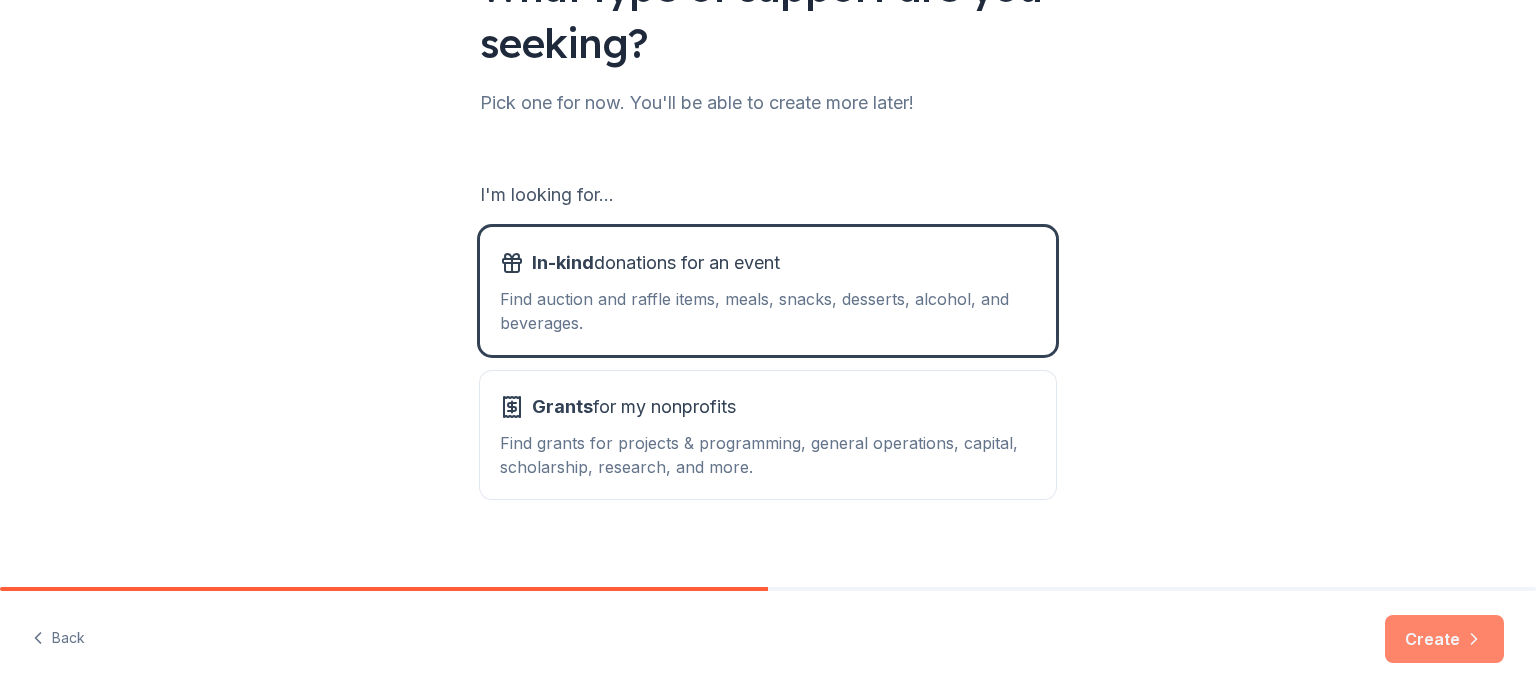 click on "Create" at bounding box center [1444, 639] 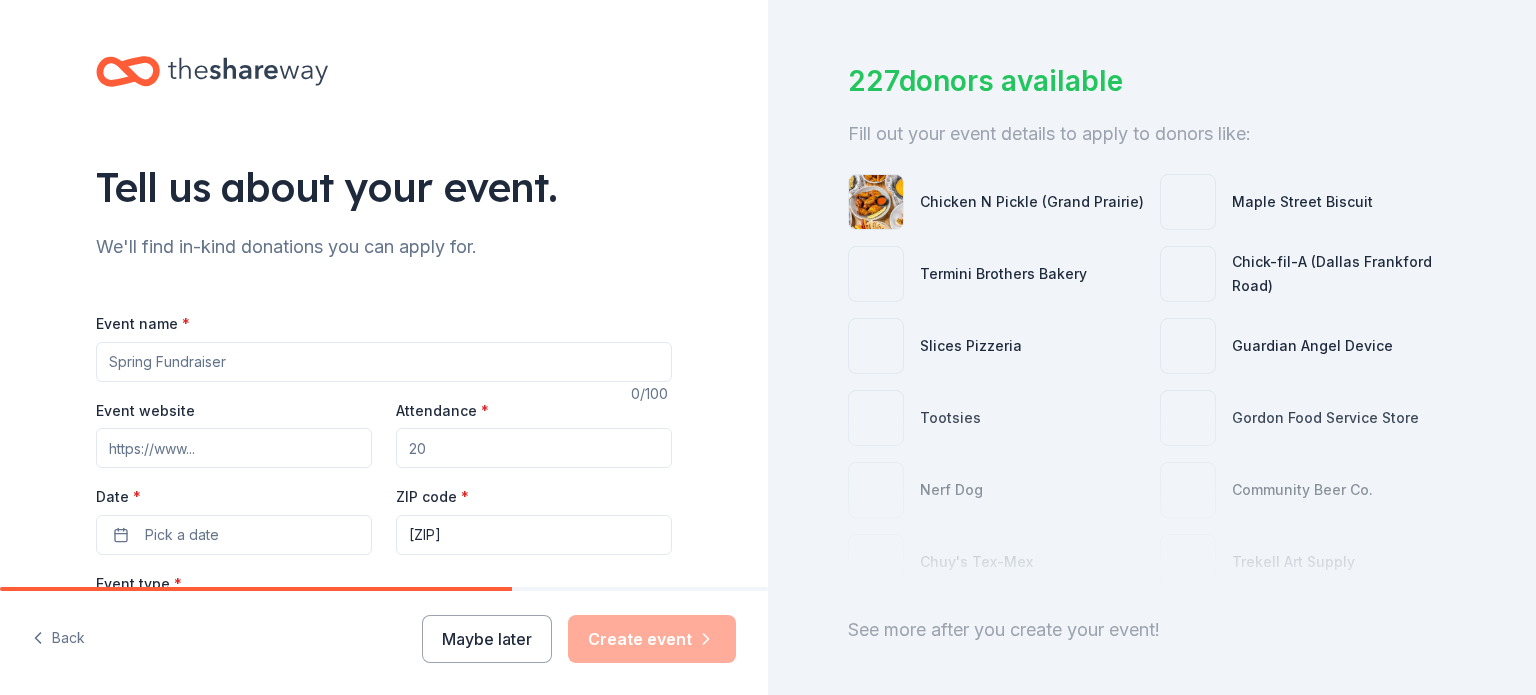 scroll, scrollTop: 194, scrollLeft: 0, axis: vertical 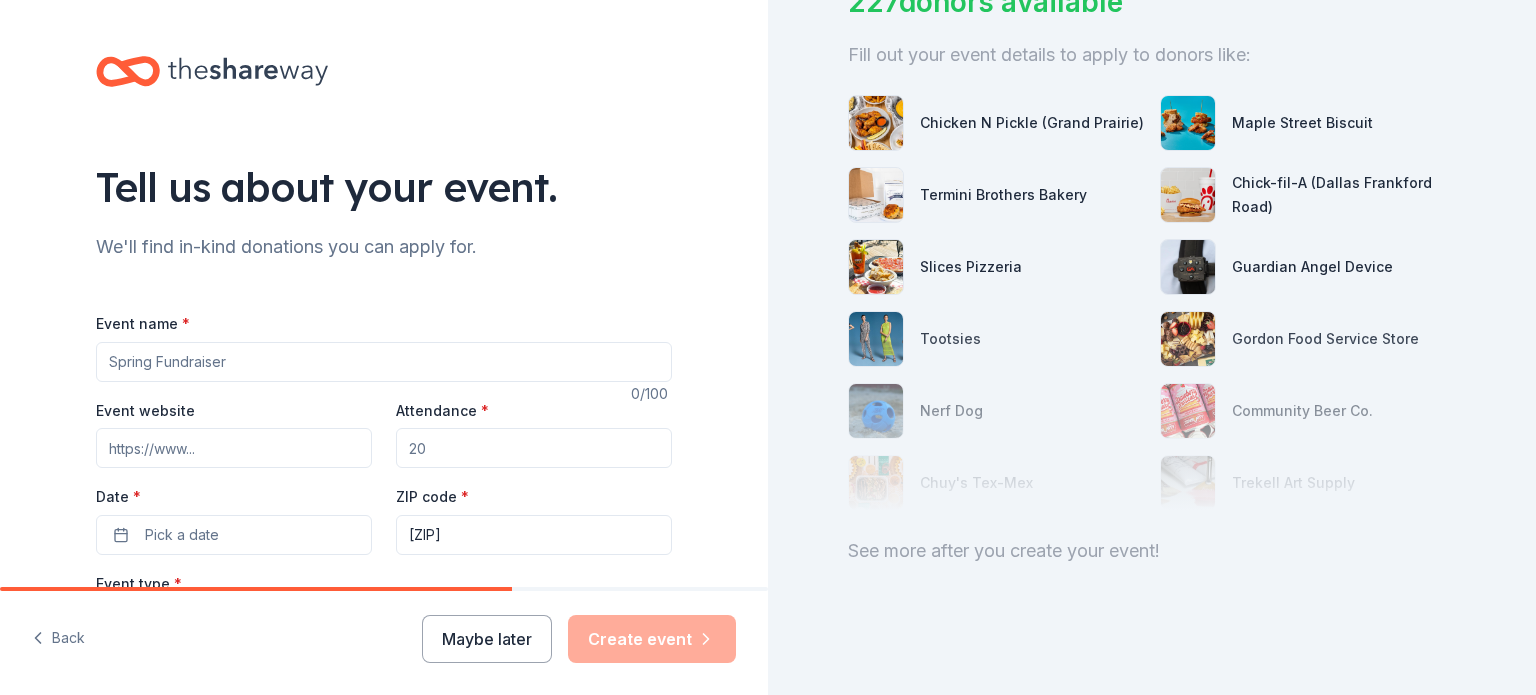 click on "Event name *" at bounding box center (384, 362) 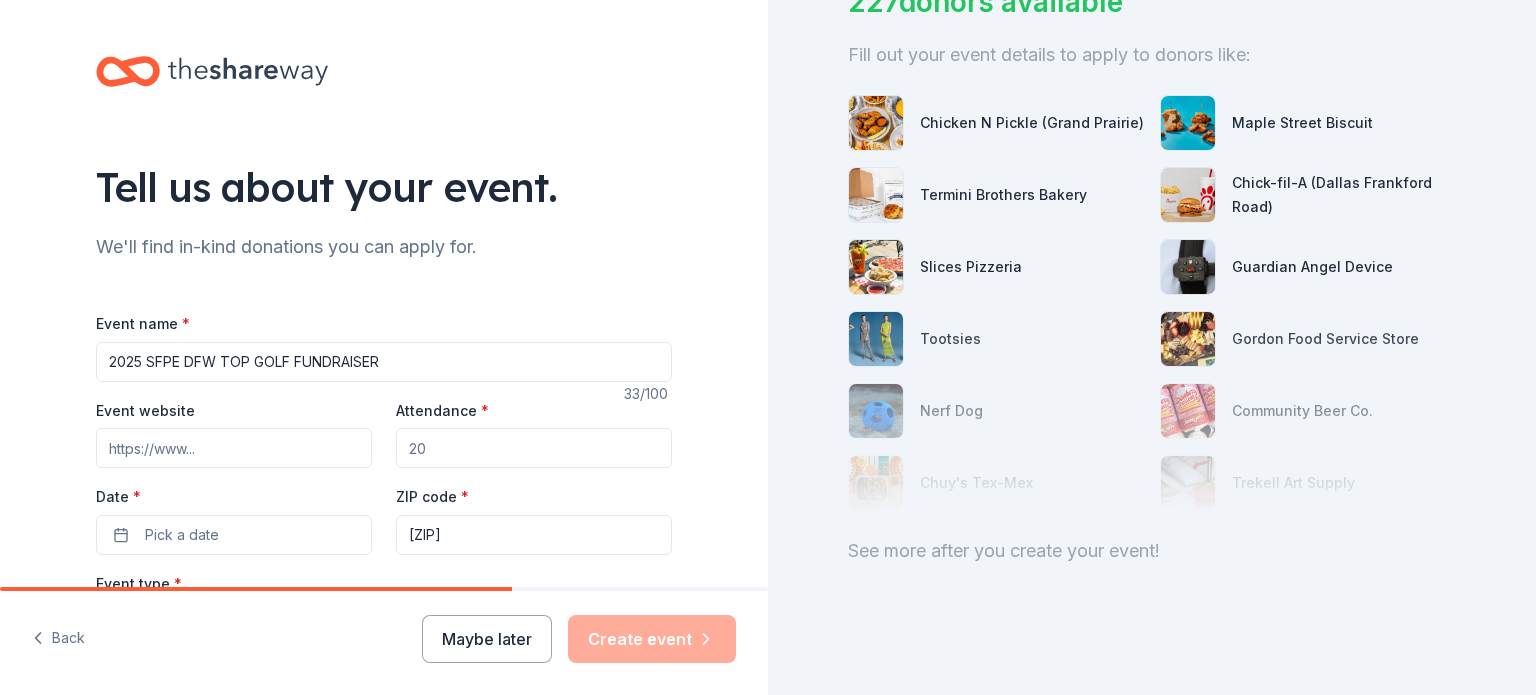 type on "2025 SFPE DFW TOP GOLF FUNDRAISER" 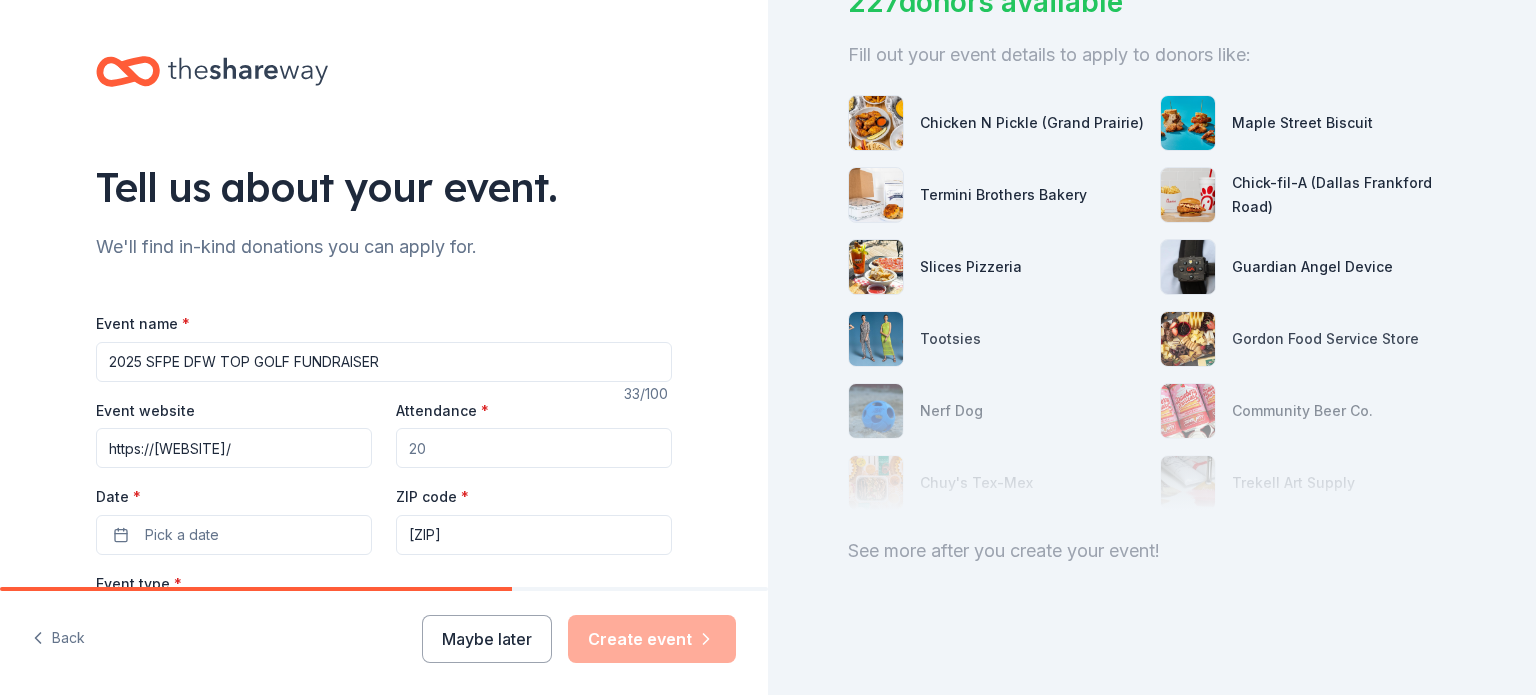 scroll, scrollTop: 100, scrollLeft: 0, axis: vertical 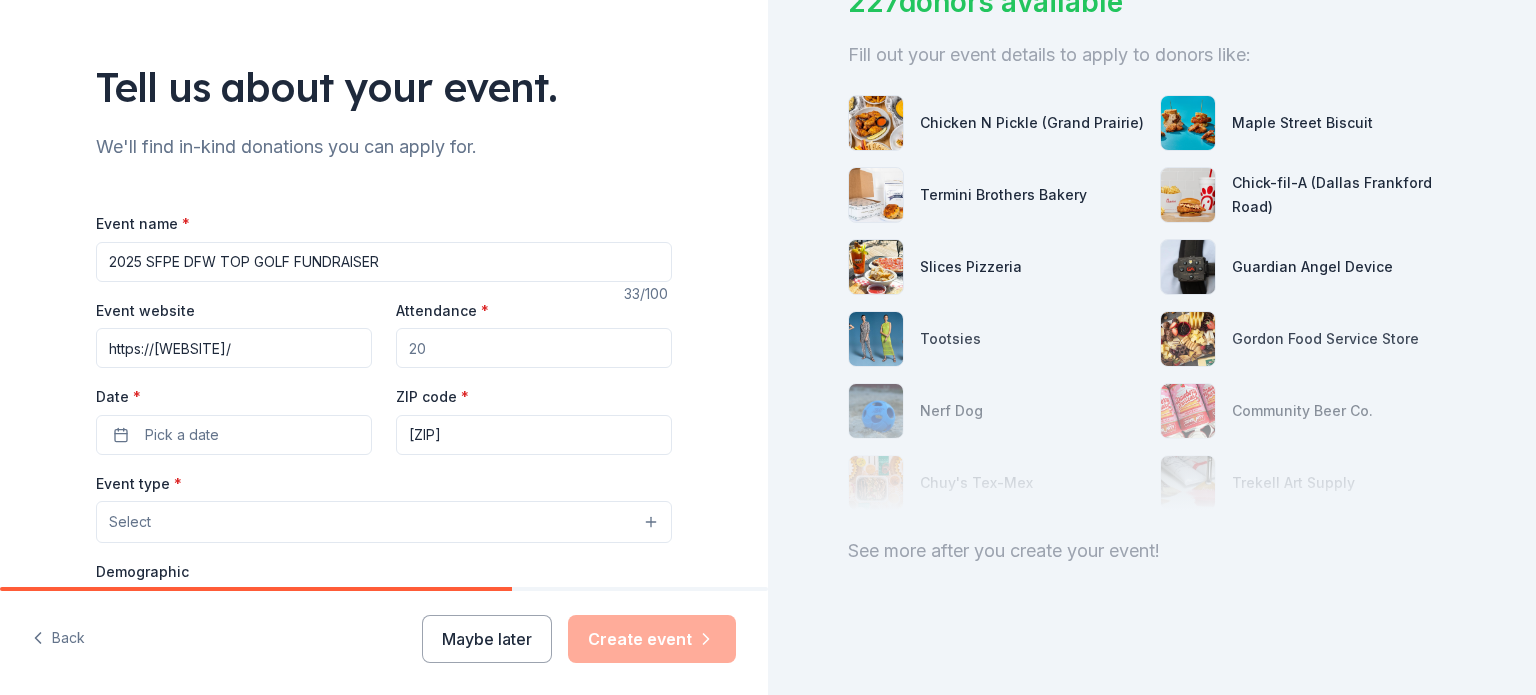type on "https://sfpe-dfw.com/" 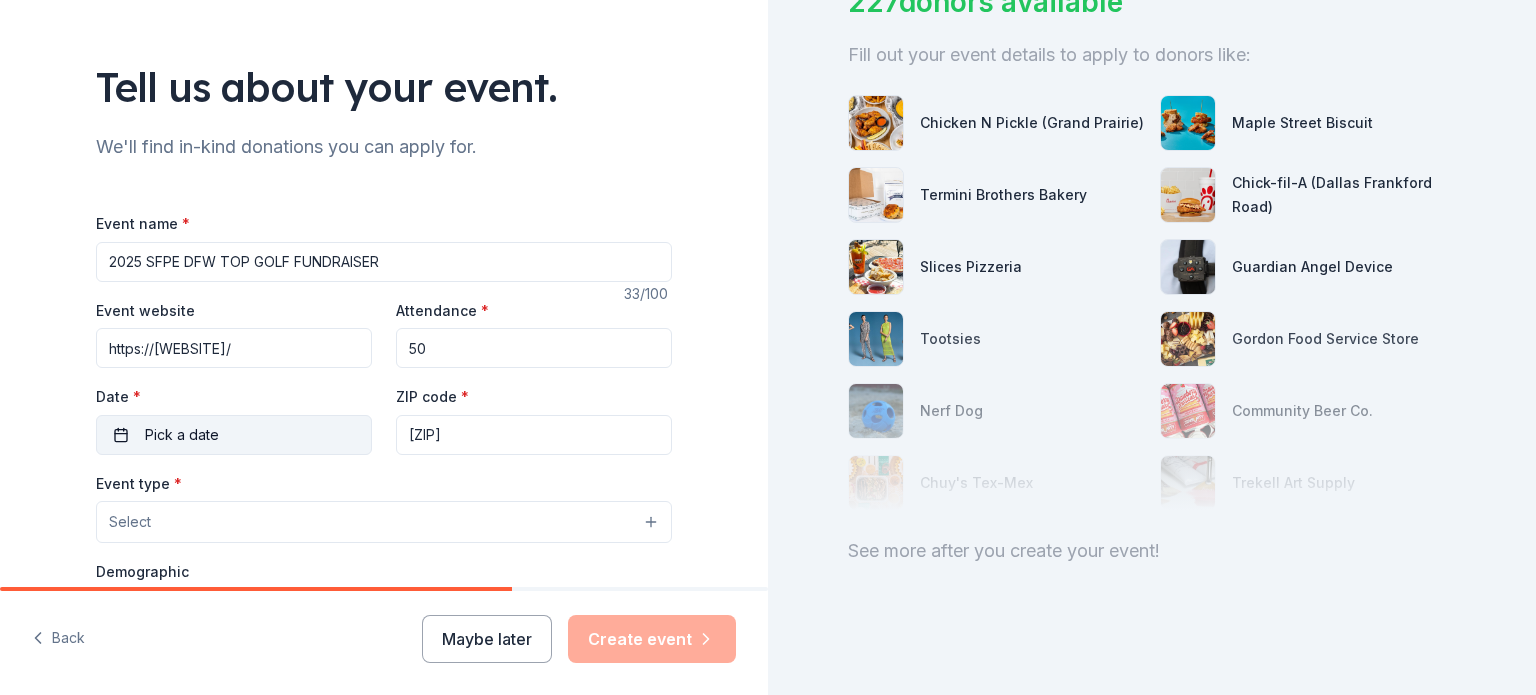 type on "50" 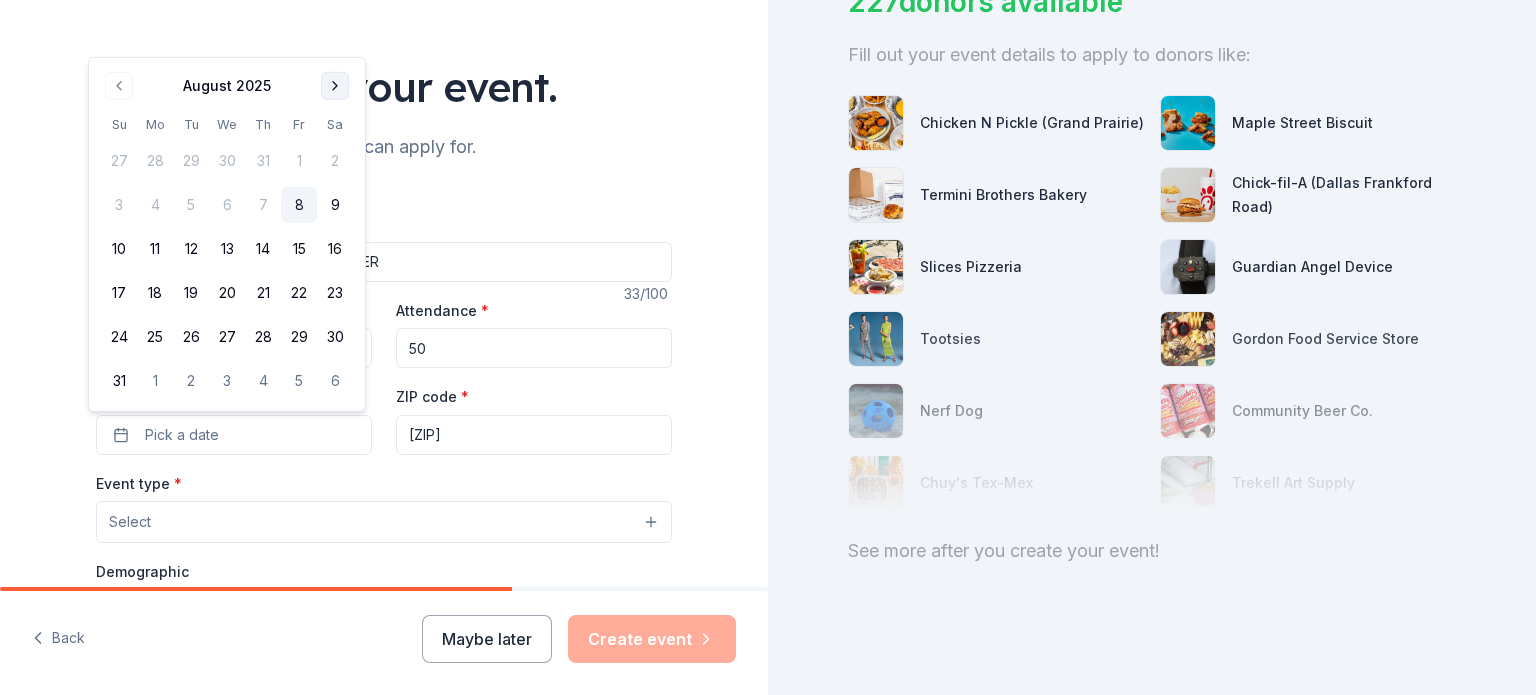 click at bounding box center [335, 86] 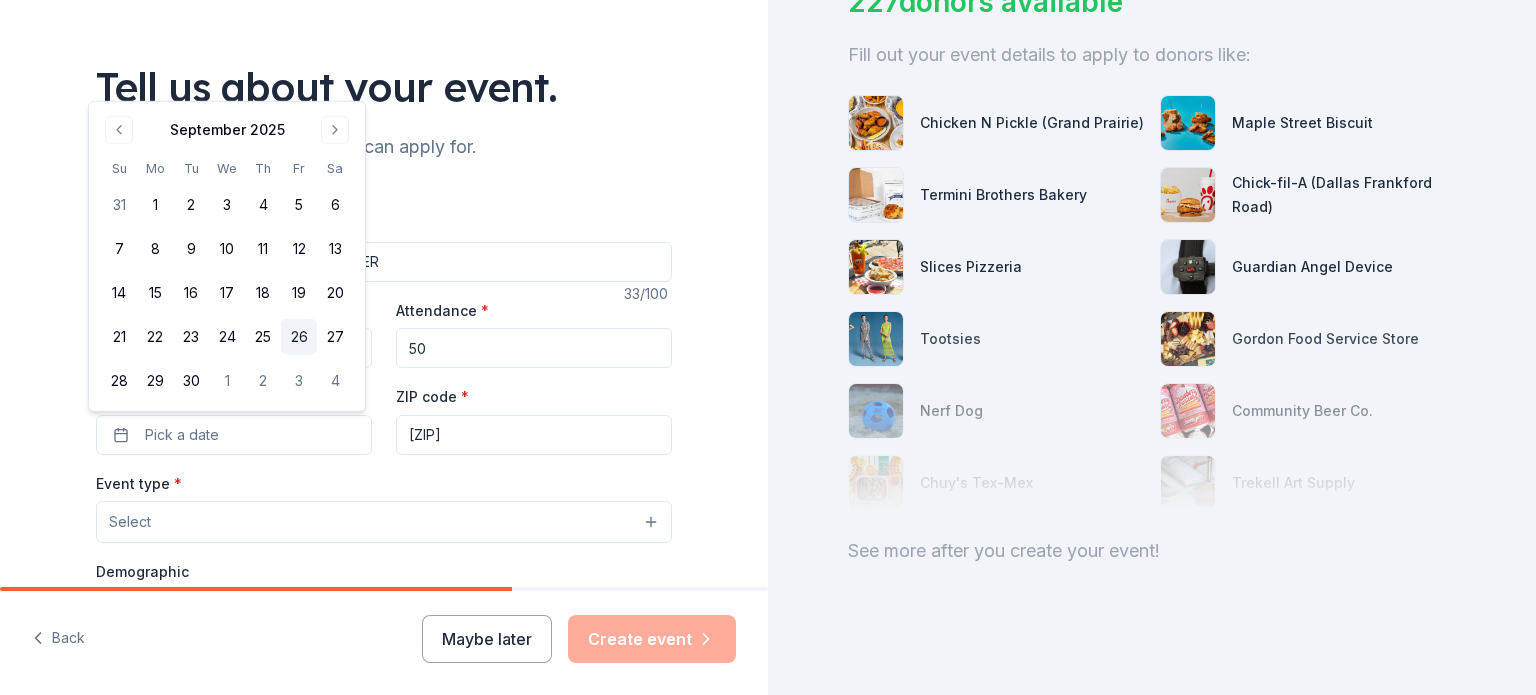 click on "26" at bounding box center [299, 337] 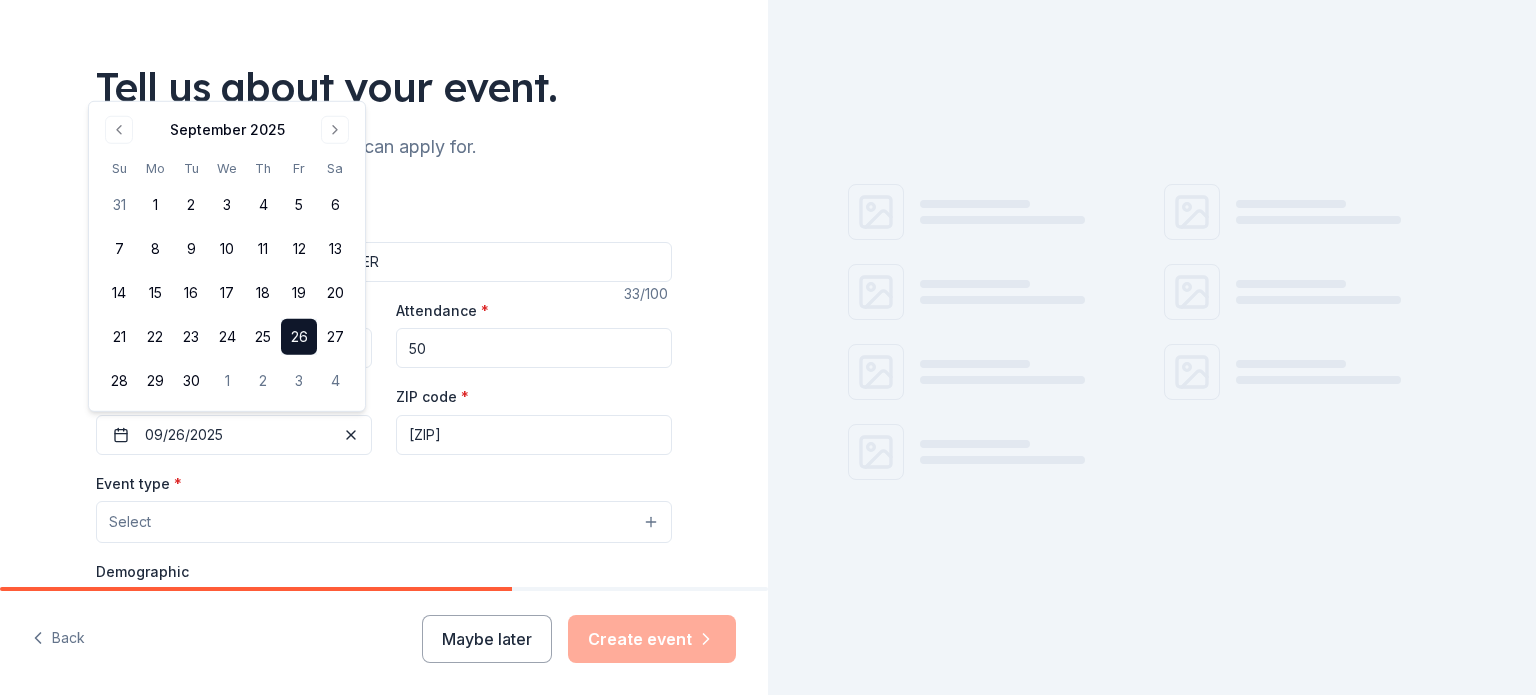 scroll, scrollTop: 0, scrollLeft: 0, axis: both 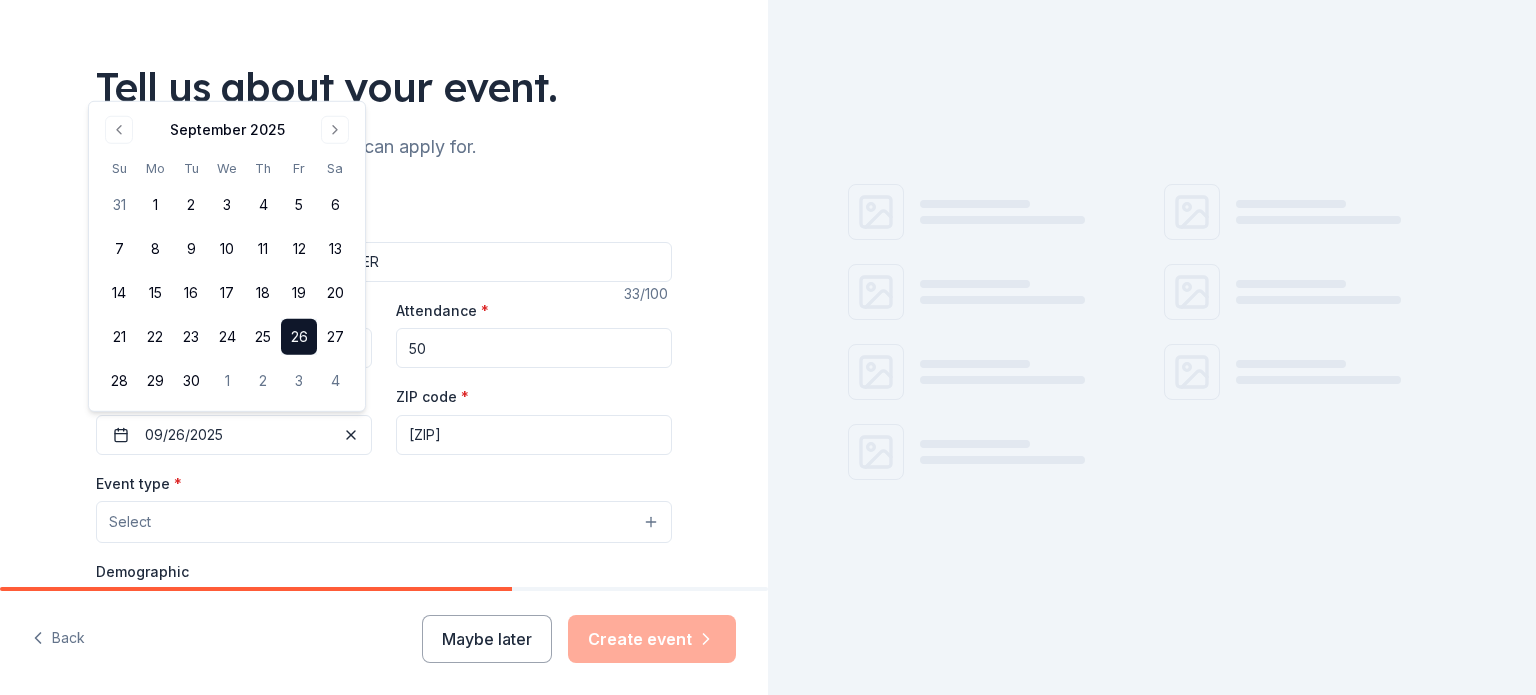 click on "Event type * Select" at bounding box center [384, 507] 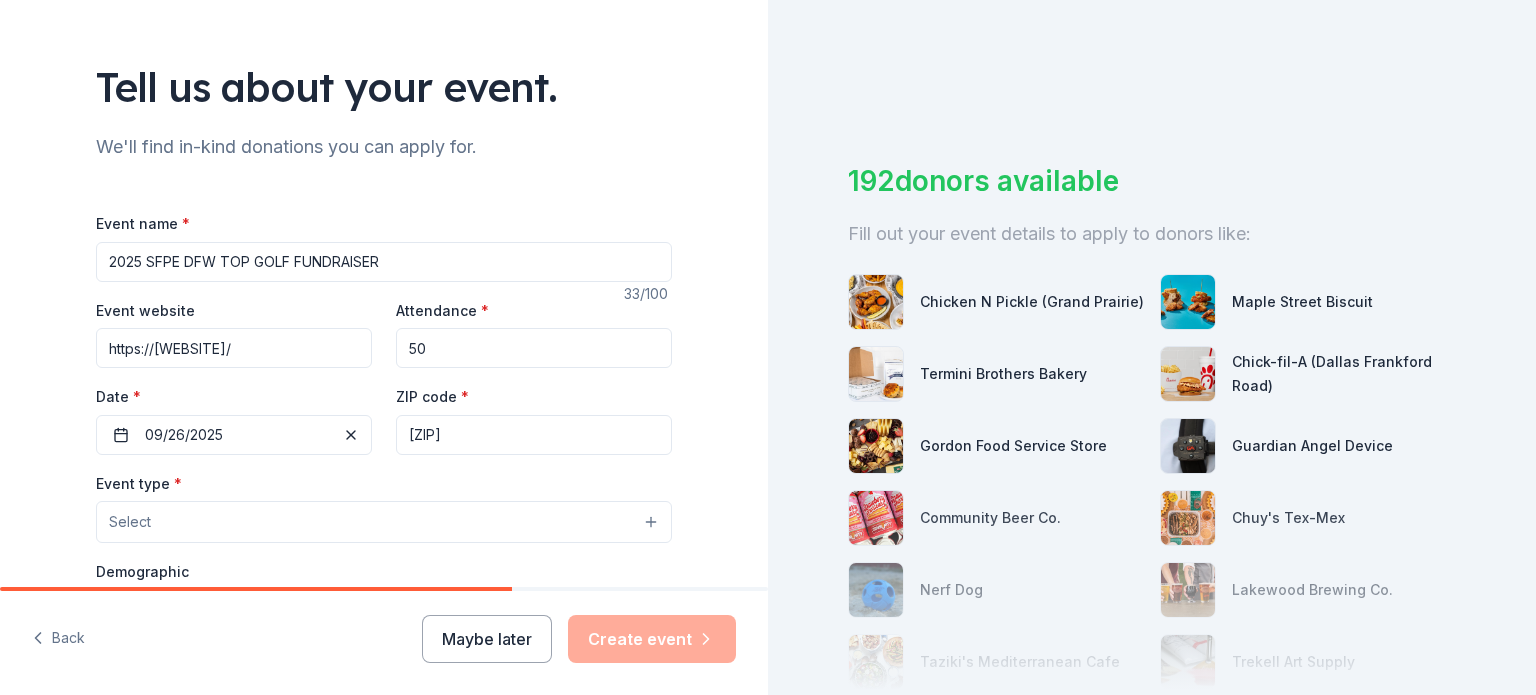 click on "Select" at bounding box center [384, 522] 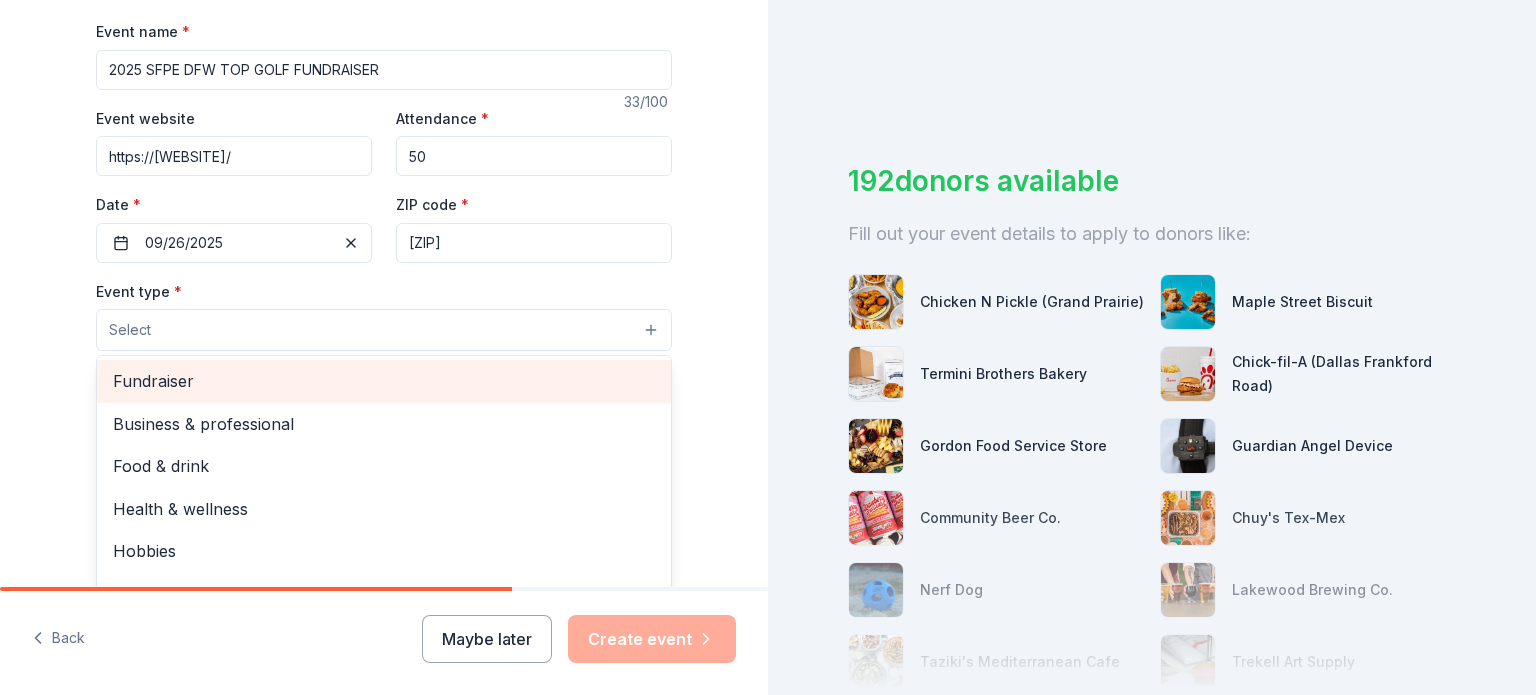 scroll, scrollTop: 300, scrollLeft: 0, axis: vertical 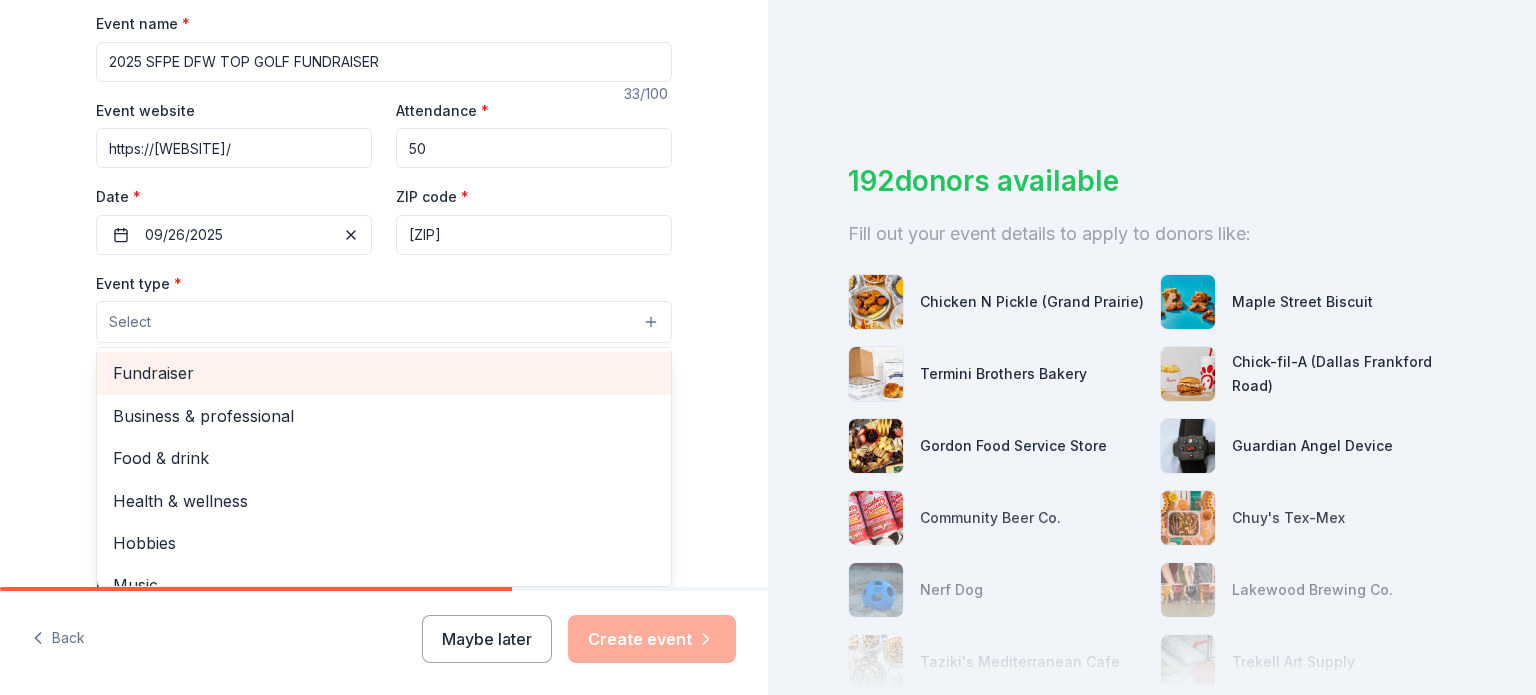 click on "Fundraiser" at bounding box center [384, 373] 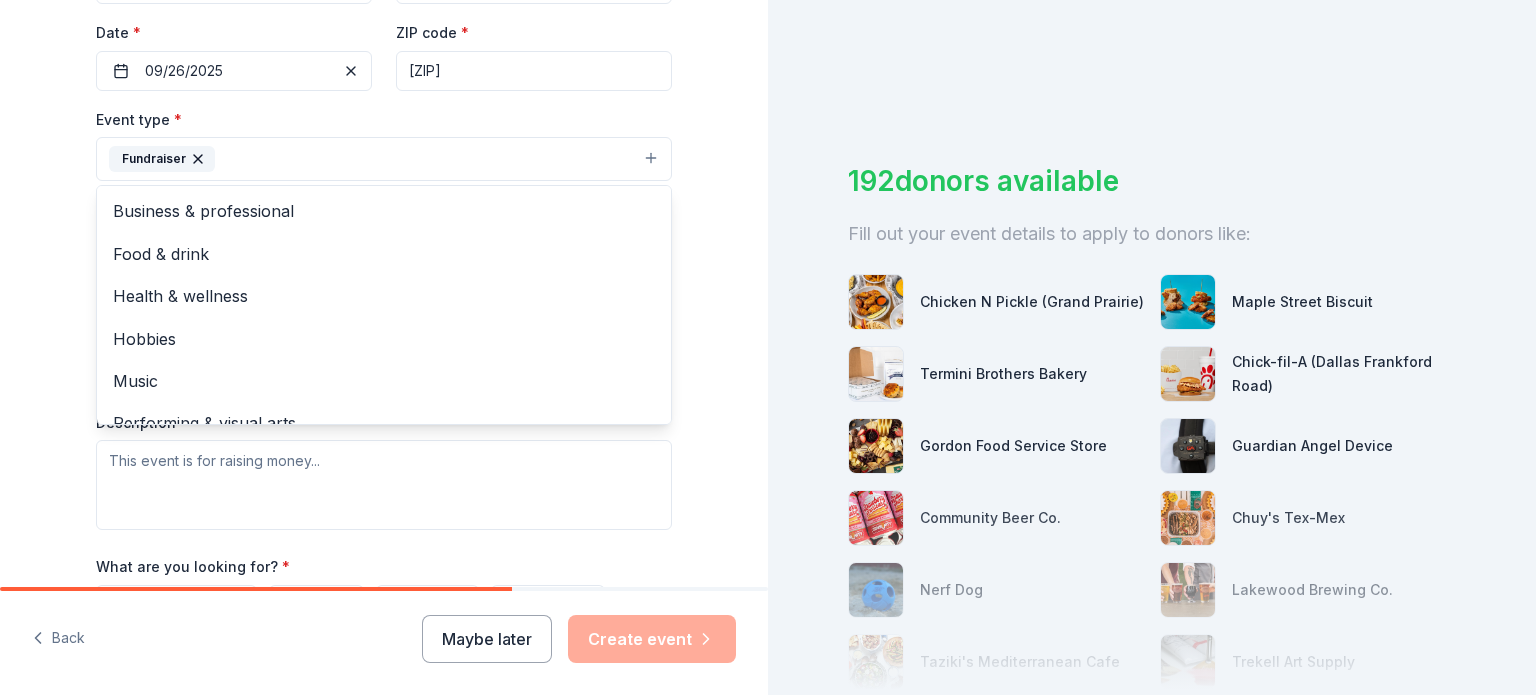 scroll, scrollTop: 500, scrollLeft: 0, axis: vertical 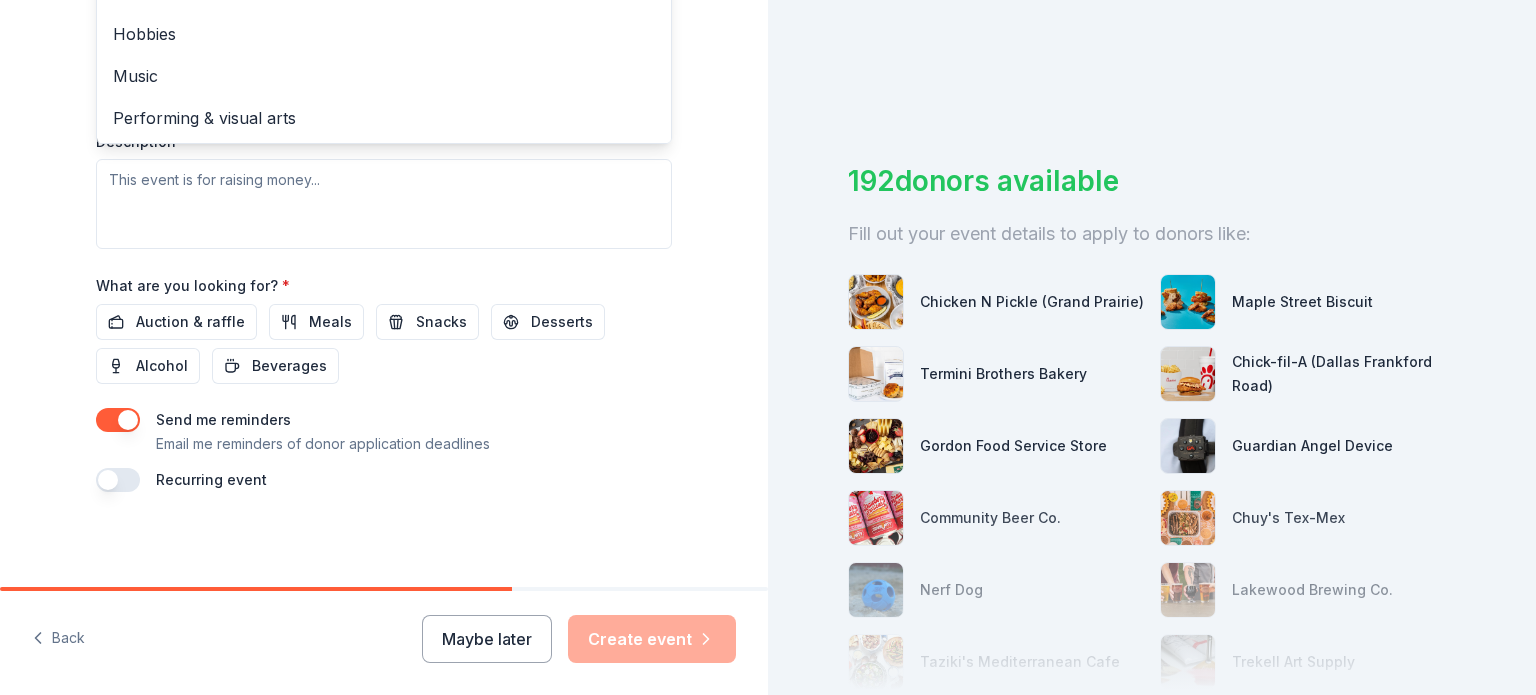 click on "Tell us about your event. We'll find in-kind donations you can apply for. Event name * 2025 SFPE DFW TOP GOLF FUNDRAISER 33 /100 Event website https://sfpe-dfw.com/ Attendance * 50 Date * 09/26/2025 ZIP code * 75214 Event type * Fundraiser Business & professional Food & drink Health & wellness Hobbies Music Performing & visual arts Demographic Select We use this information to help brands find events with their target demographic to sponsor their products. Mailing address Apt/unit Description What are you looking for? * Auction & raffle Meals Snacks Desserts Alcohol Beverages Send me reminders Email me reminders of donor application deadlines Recurring event" at bounding box center [384, -79] 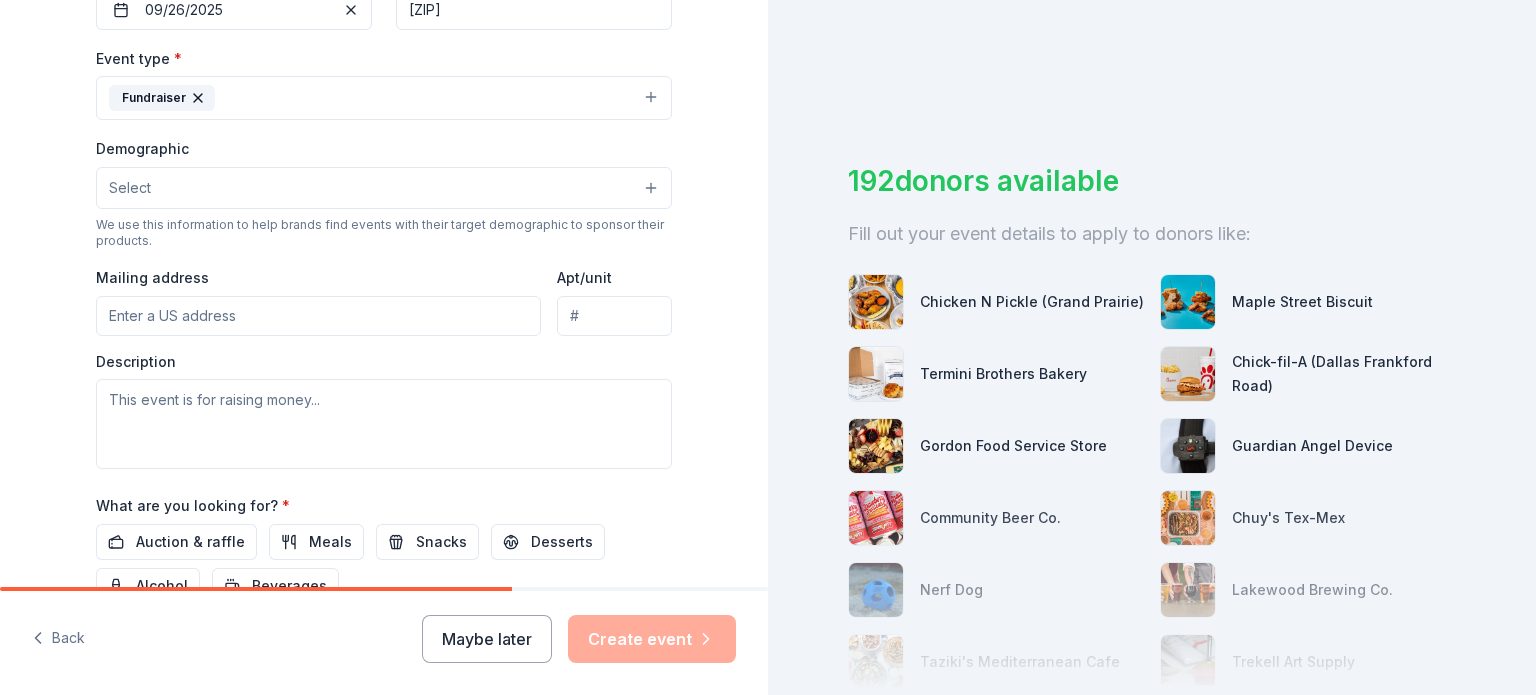 scroll, scrollTop: 730, scrollLeft: 0, axis: vertical 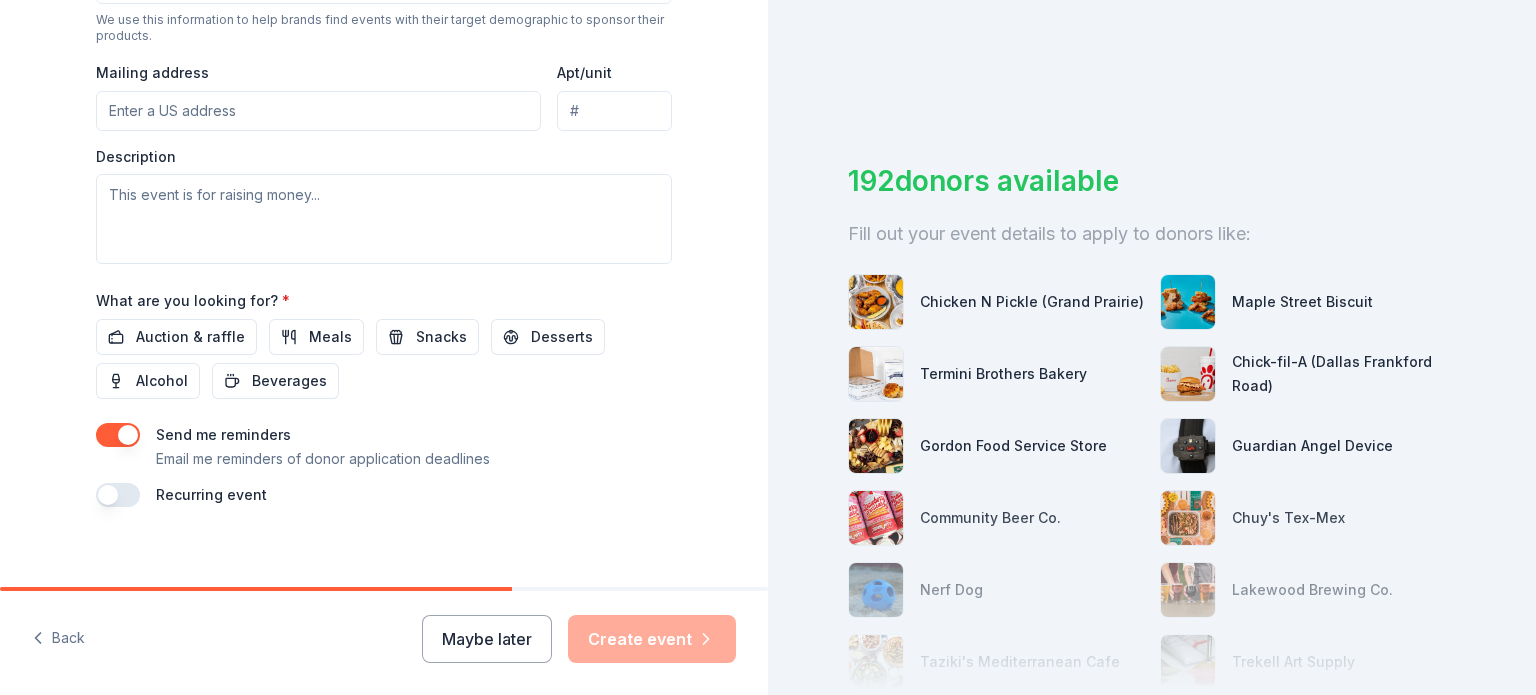 click on "Description" at bounding box center (384, 206) 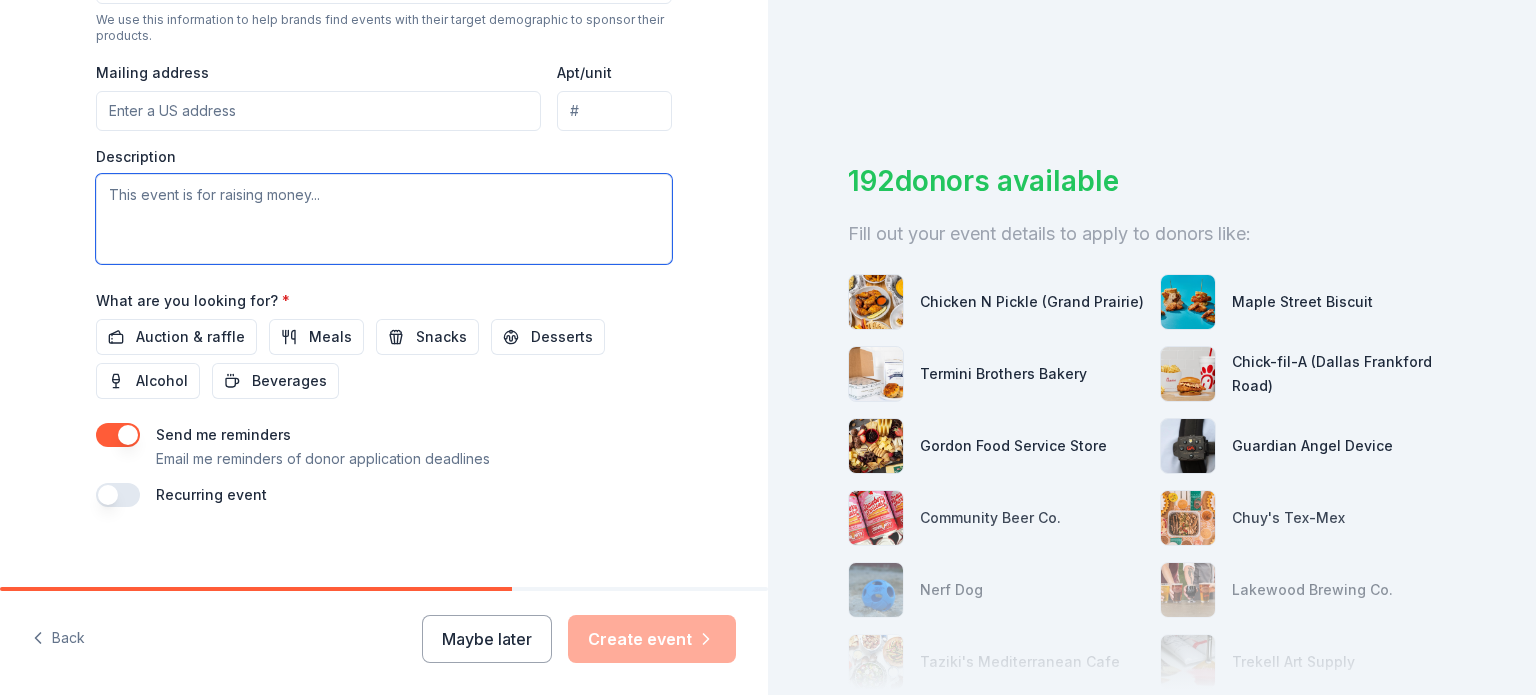 click at bounding box center (384, 219) 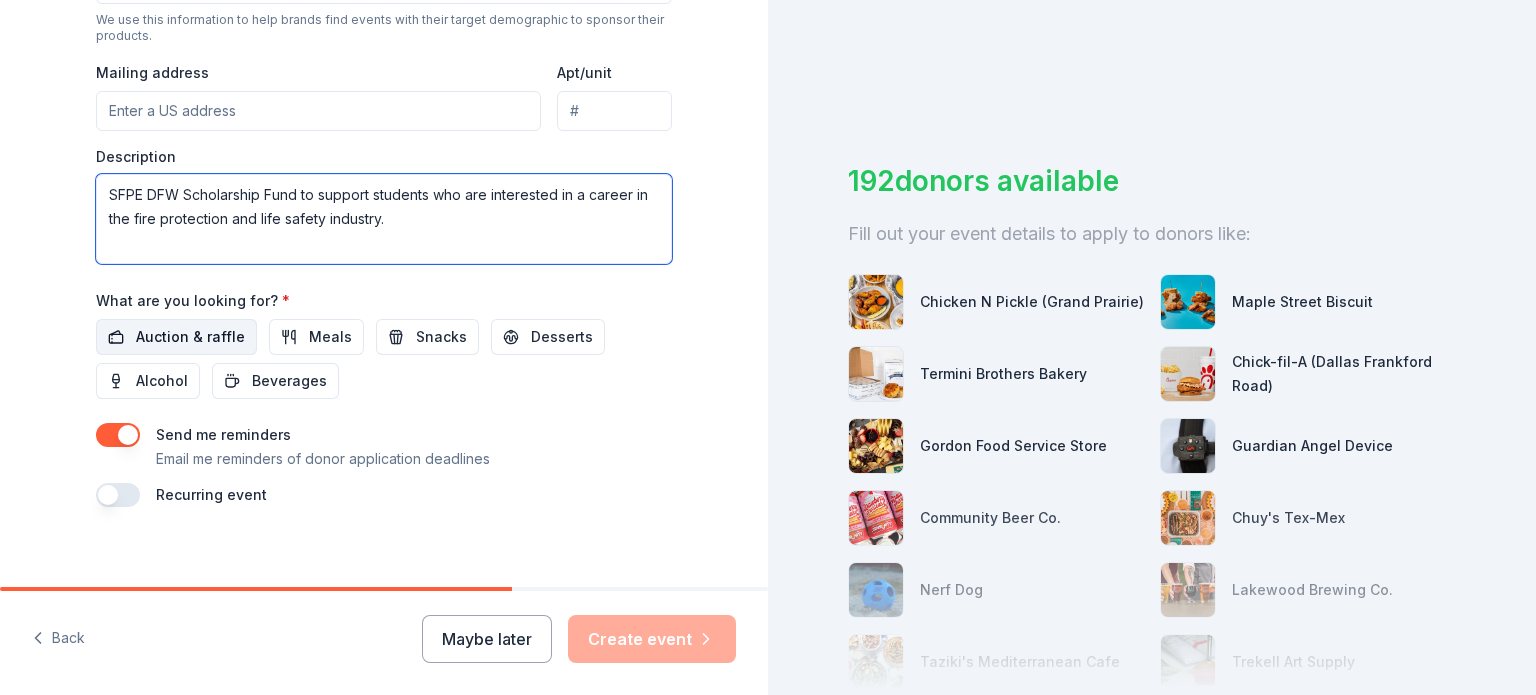type on "SFPE DFW Scholarship Fund to support students who are interested in a career in the fire protection and life safety industry." 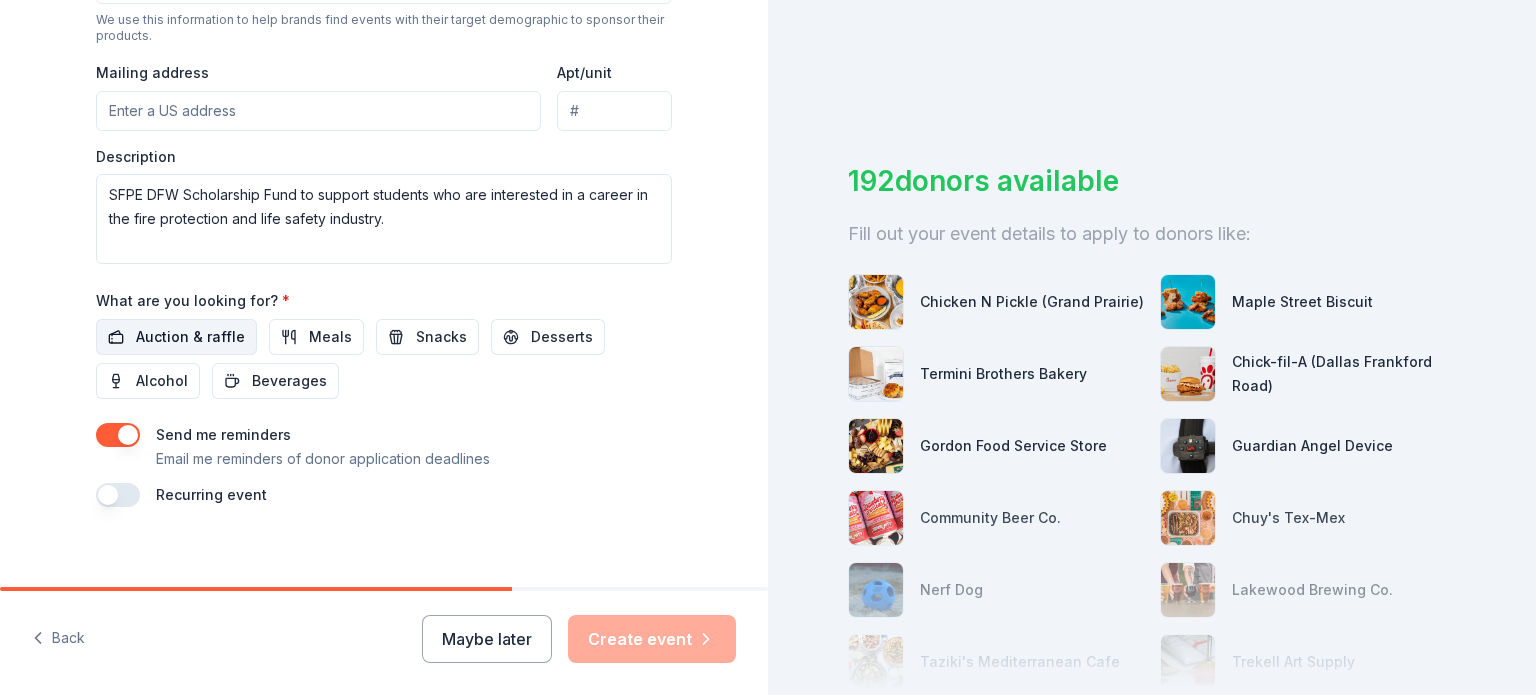 click on "Auction & raffle" at bounding box center [190, 337] 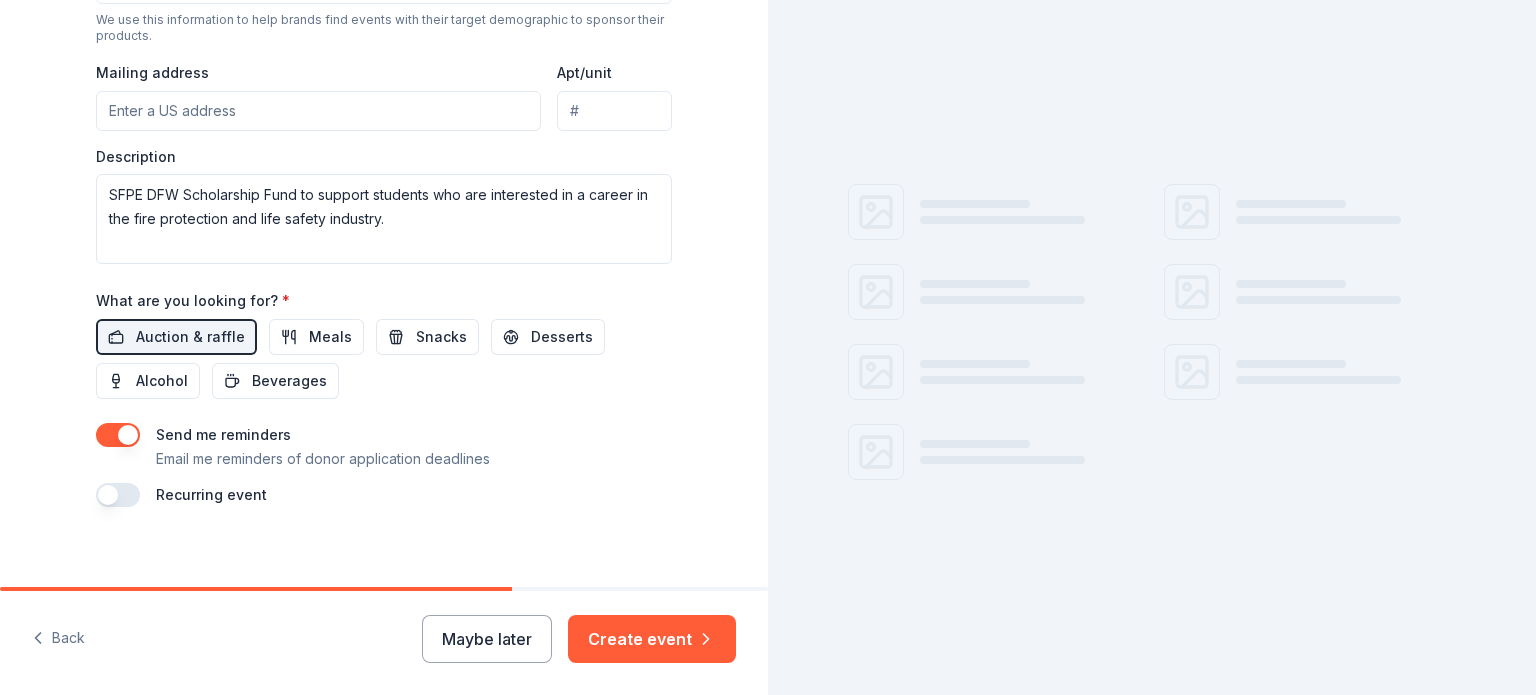 click on "Auction & raffle Meals Snacks Desserts Alcohol Beverages" at bounding box center [384, 359] 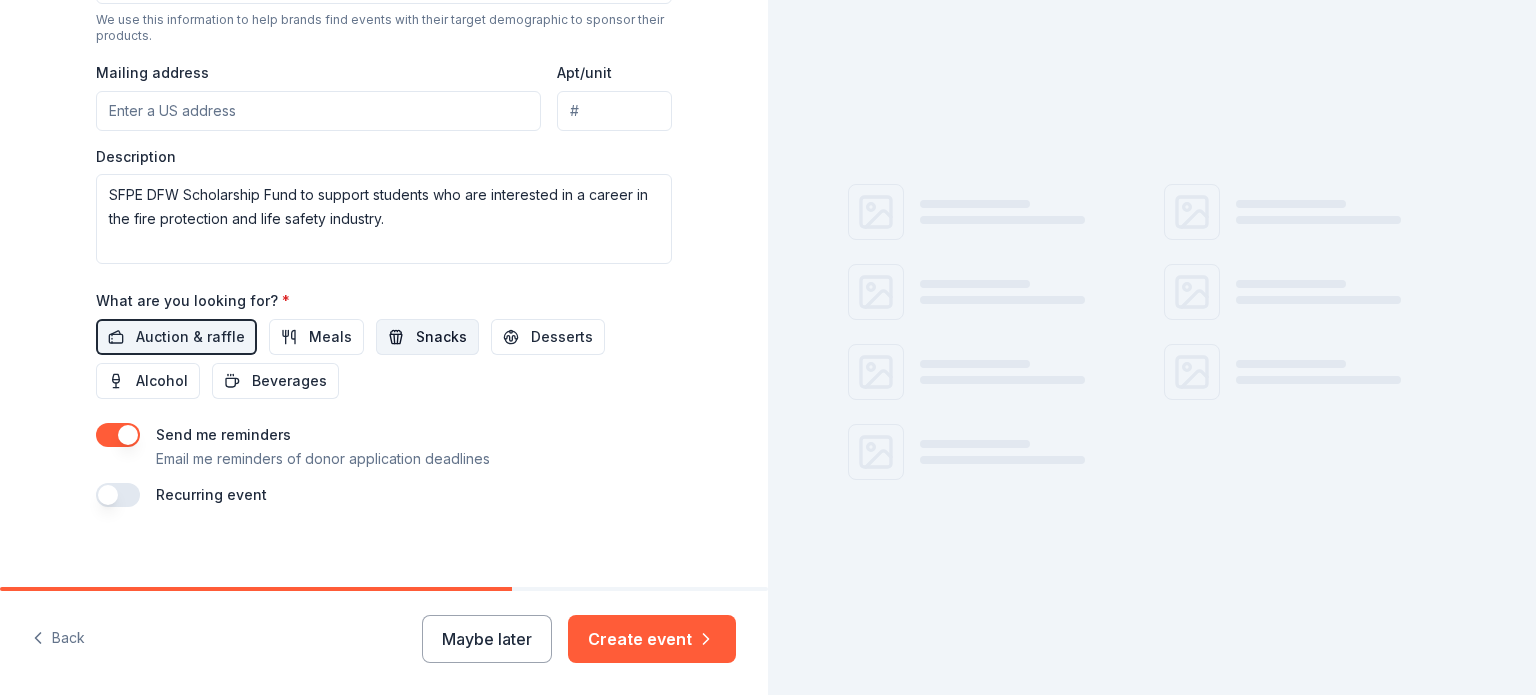 drag, startPoint x: 333, startPoint y: 334, endPoint x: 392, endPoint y: 335, distance: 59.008472 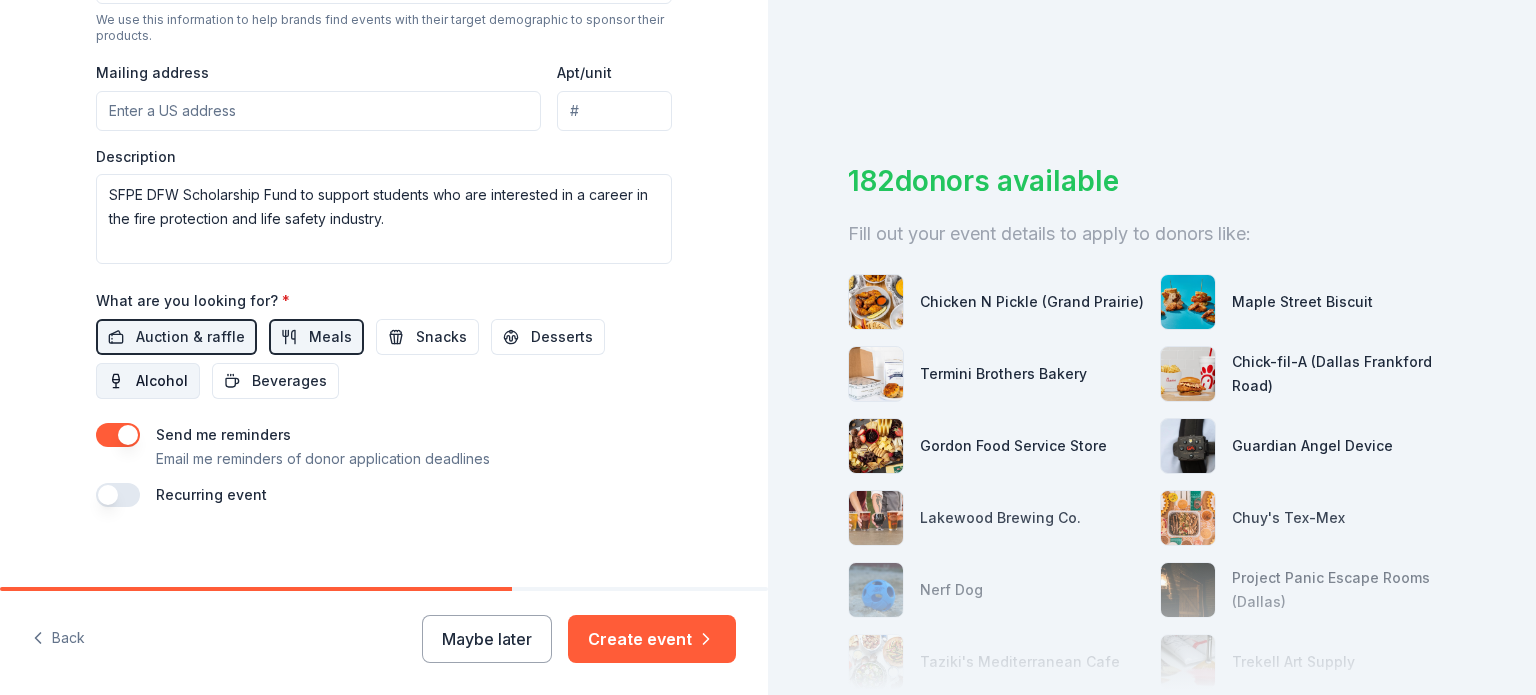 click on "Alcohol" at bounding box center [162, 381] 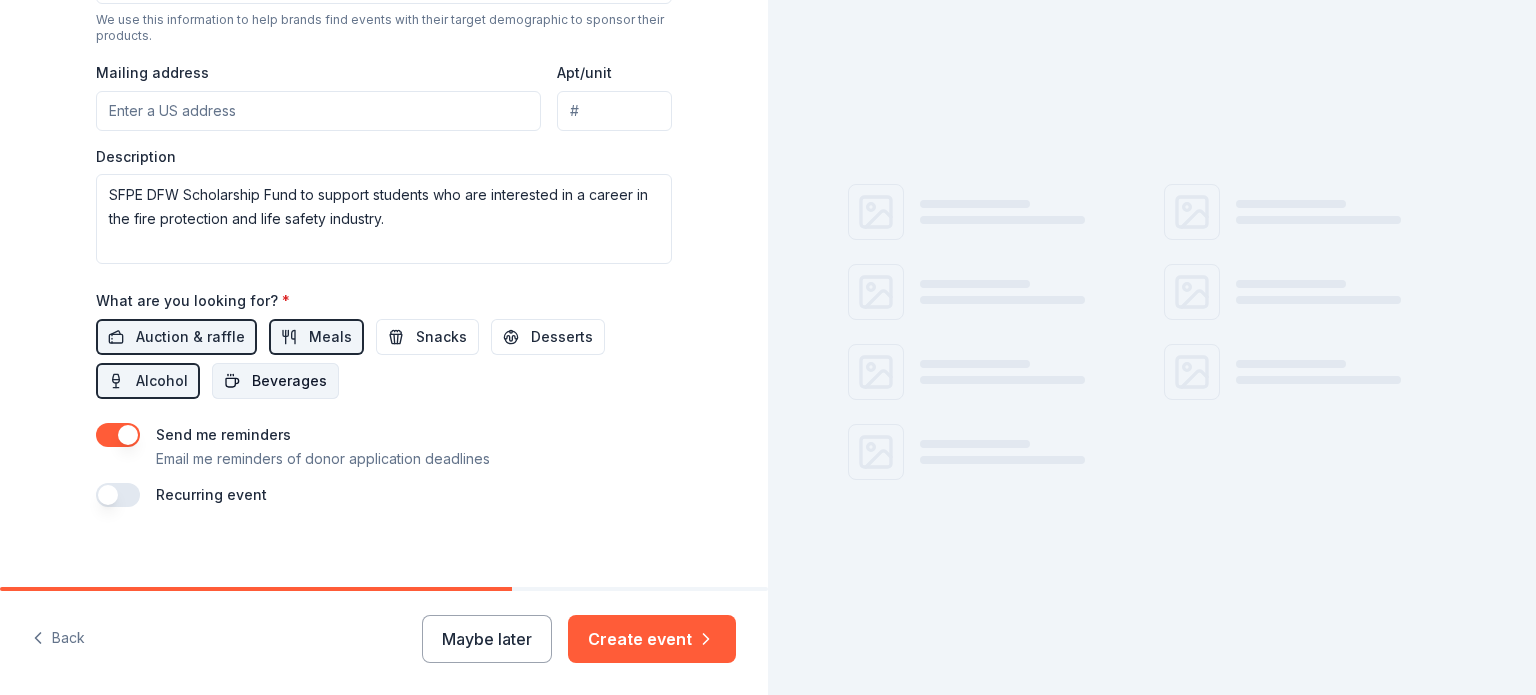 click on "Beverages" at bounding box center [289, 381] 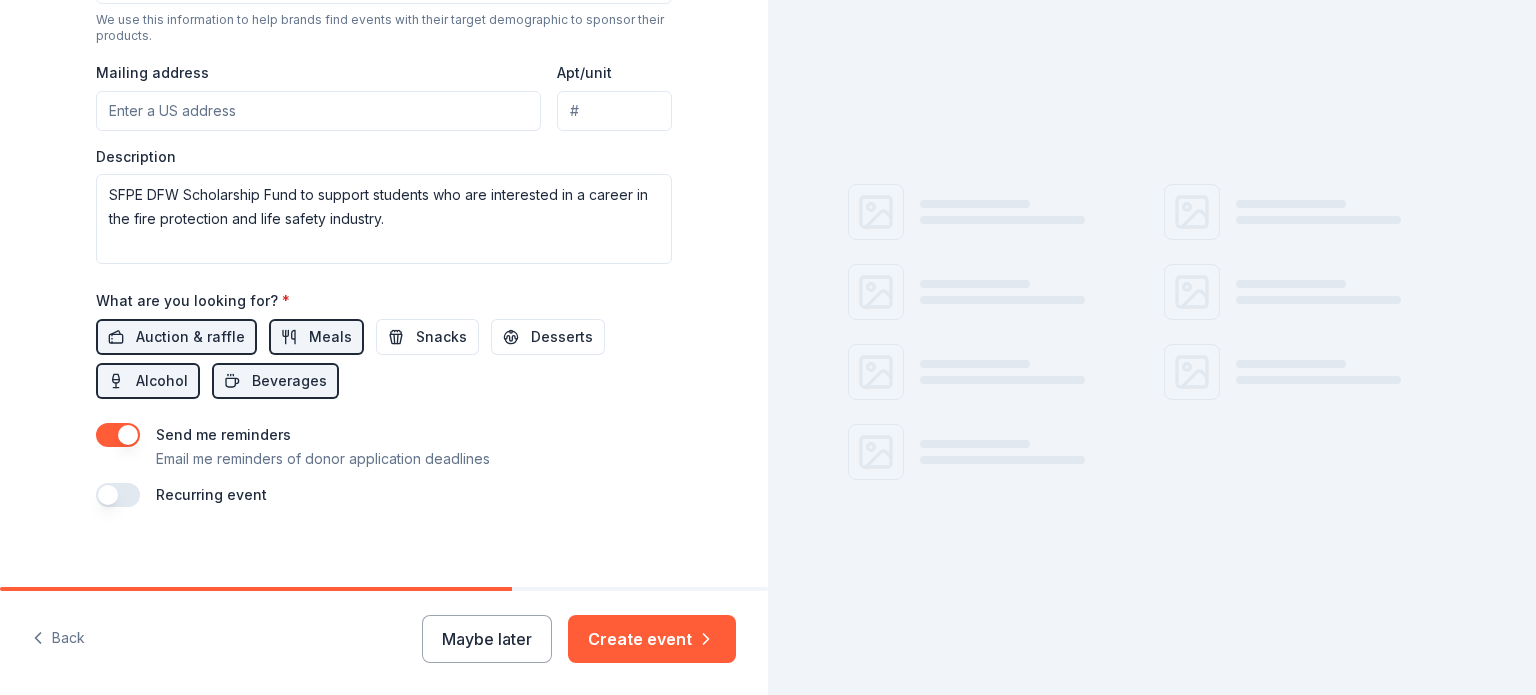 click at bounding box center [118, 435] 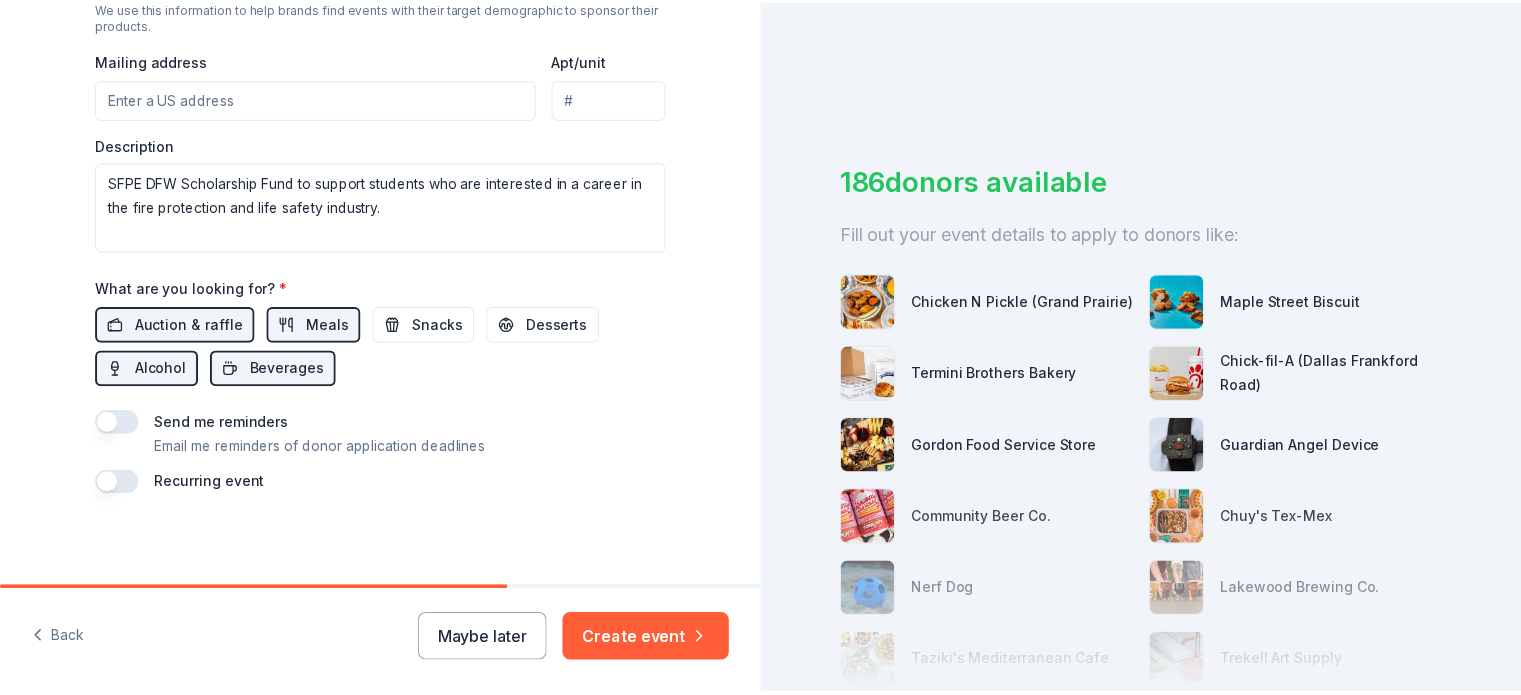 scroll, scrollTop: 745, scrollLeft: 0, axis: vertical 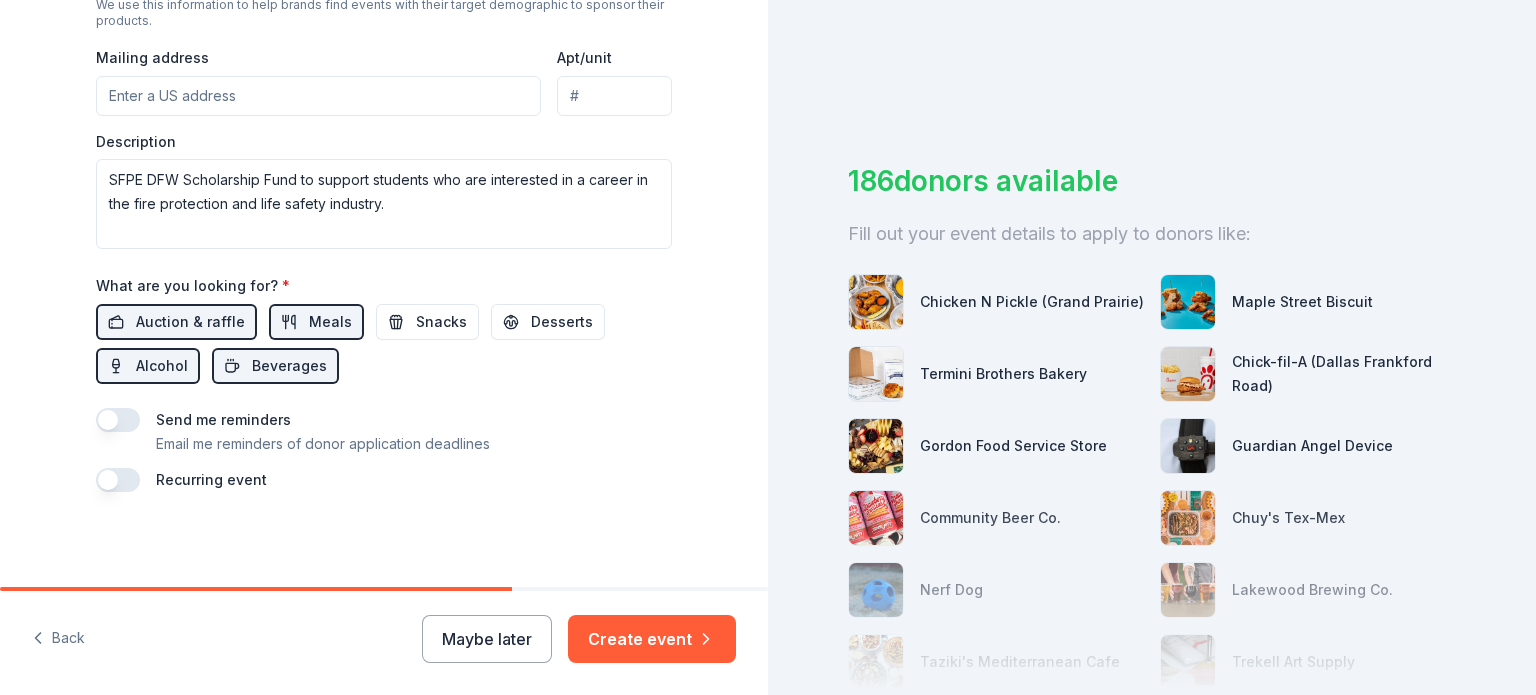 click on "Create event" at bounding box center (652, 639) 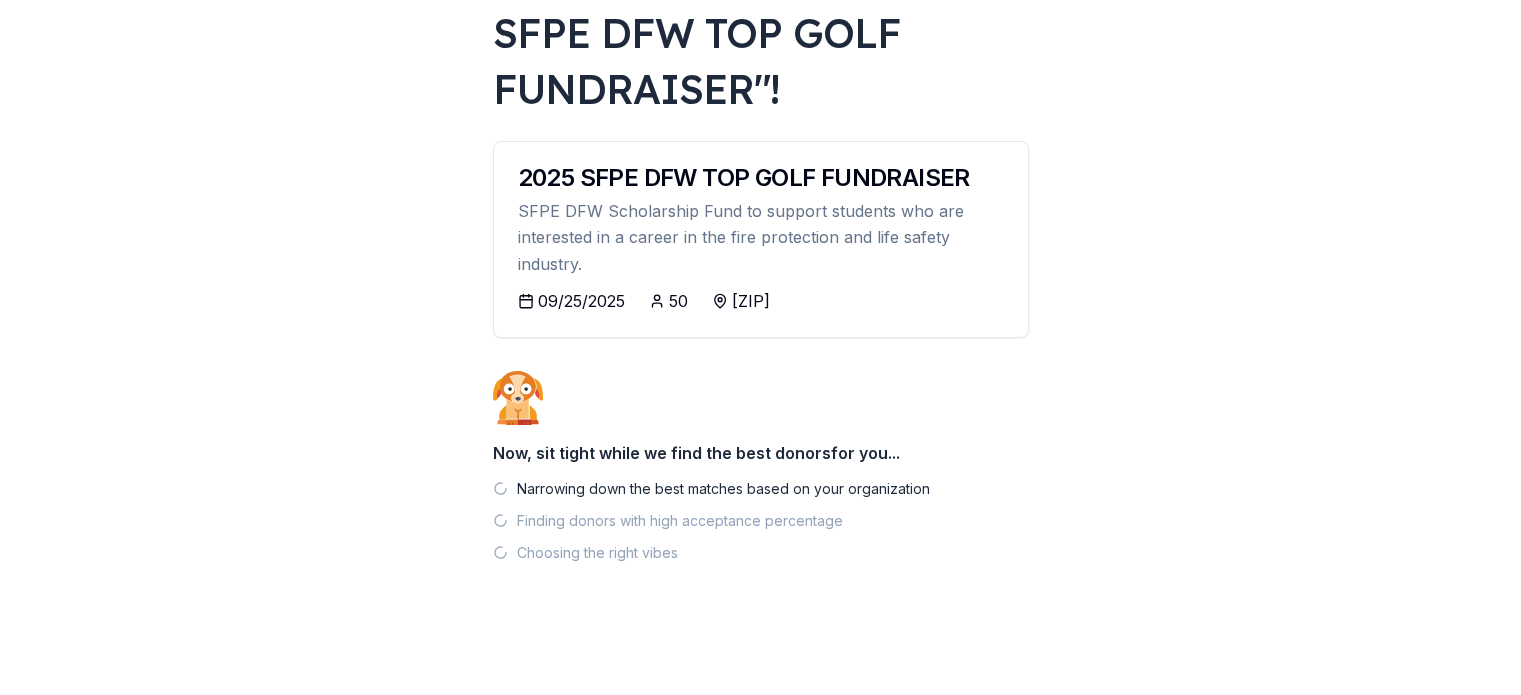 scroll, scrollTop: 179, scrollLeft: 0, axis: vertical 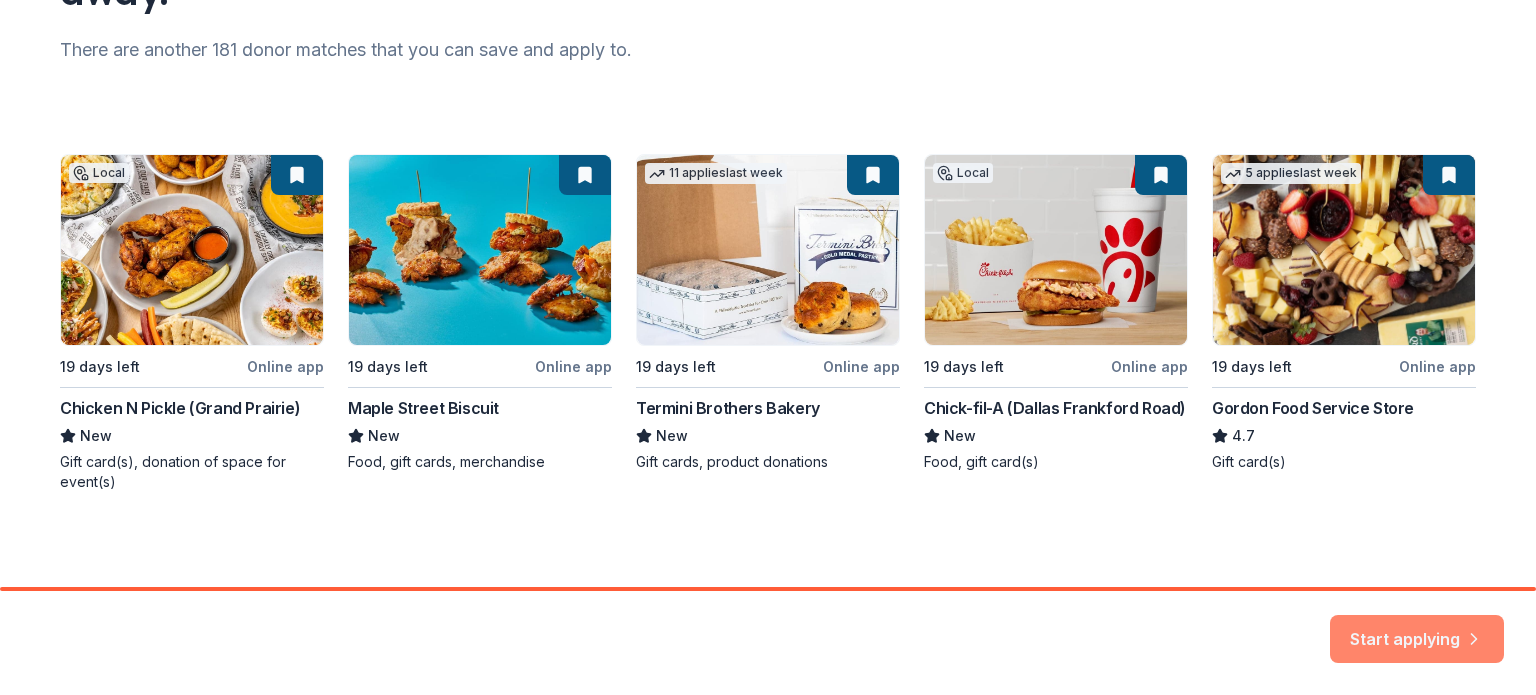click on "Start applying" at bounding box center (1417, 627) 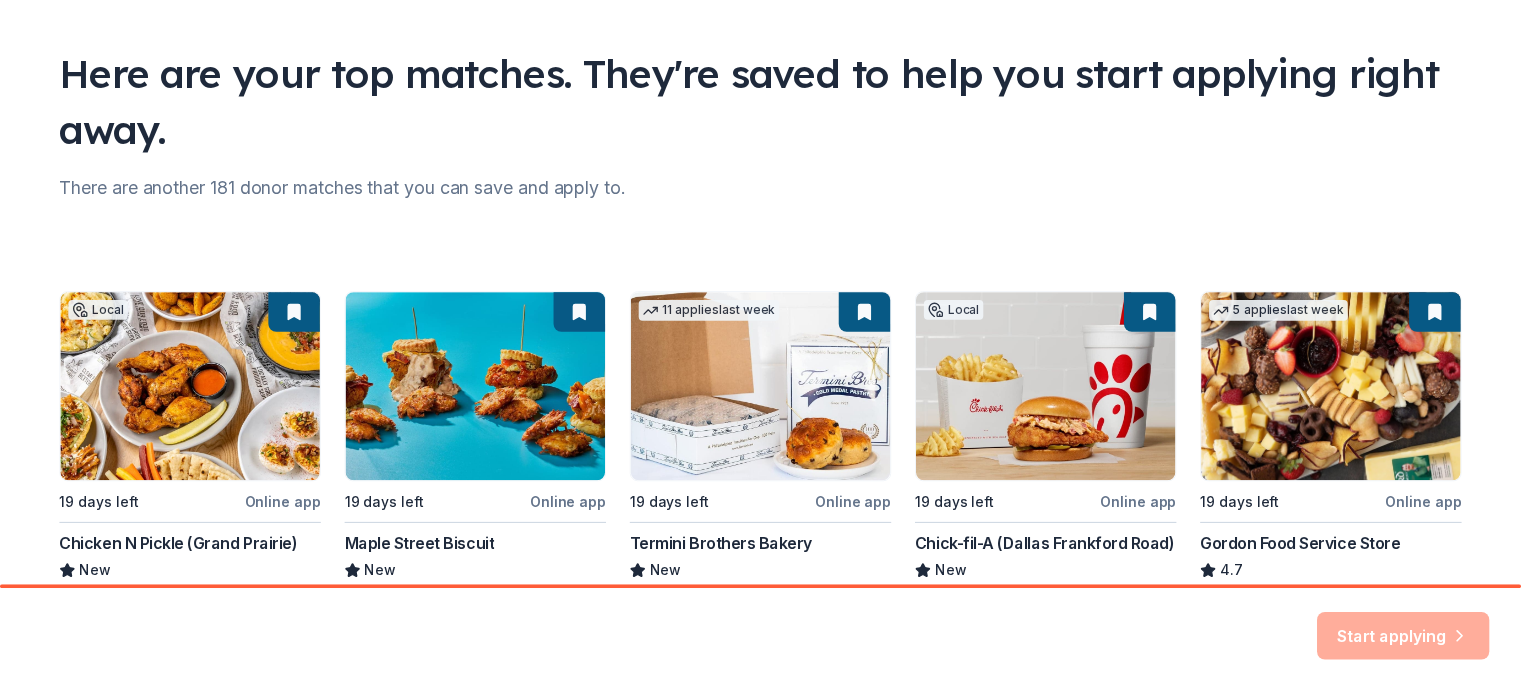 scroll, scrollTop: 0, scrollLeft: 0, axis: both 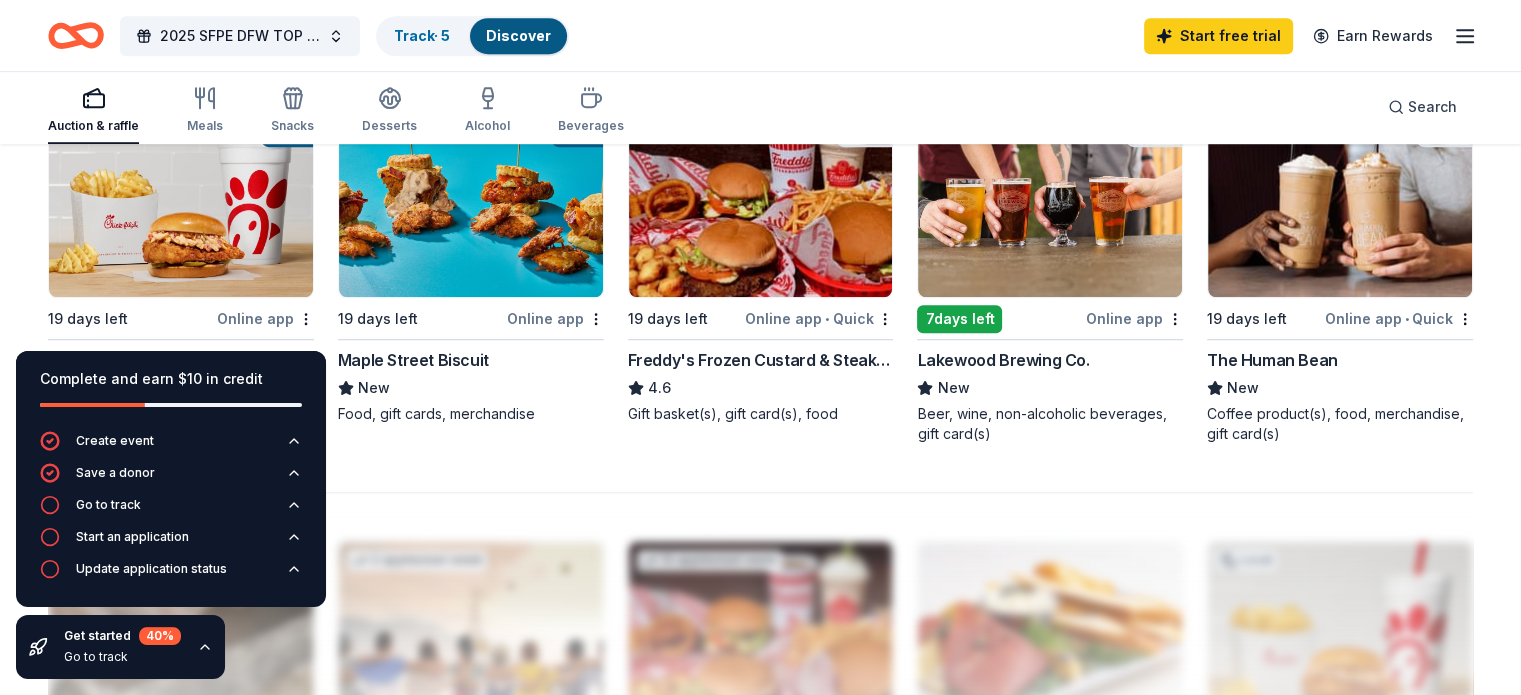 click at bounding box center [1050, 202] 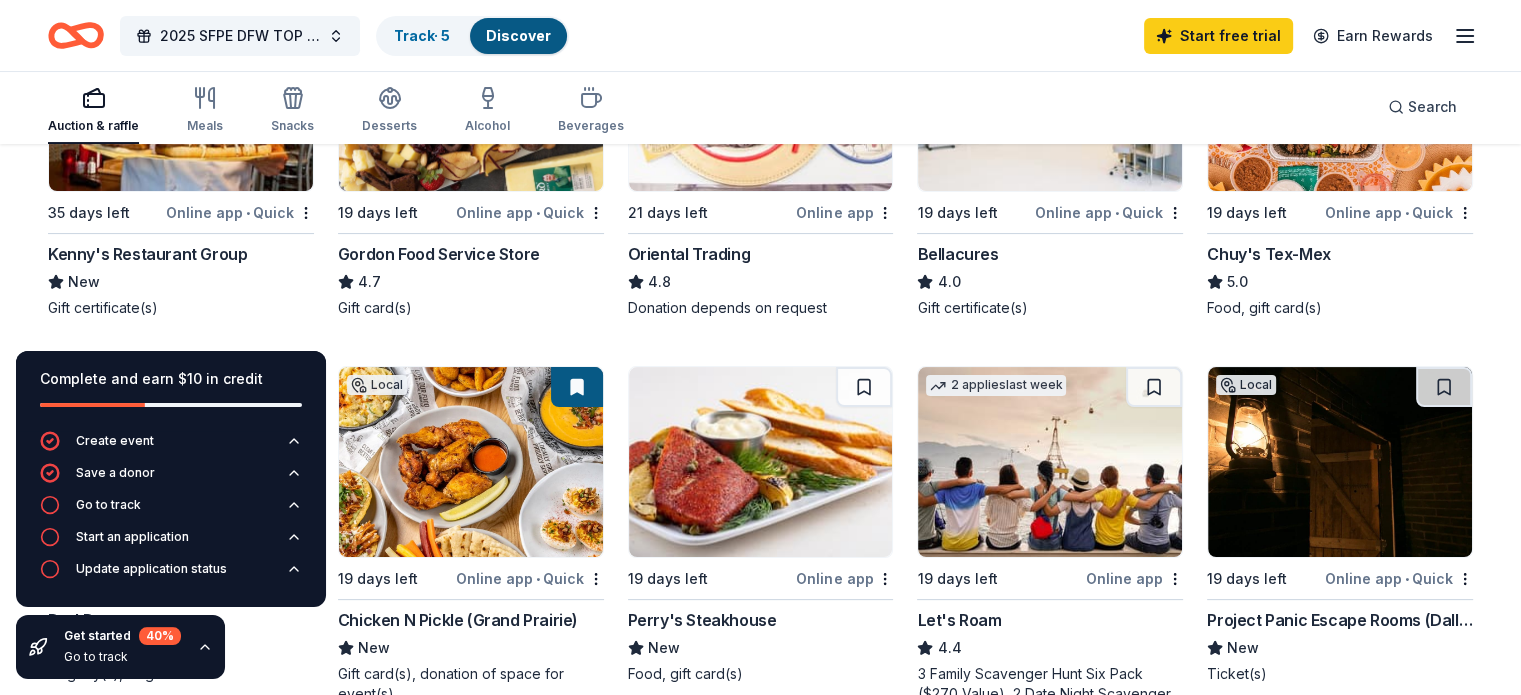 scroll, scrollTop: 0, scrollLeft: 0, axis: both 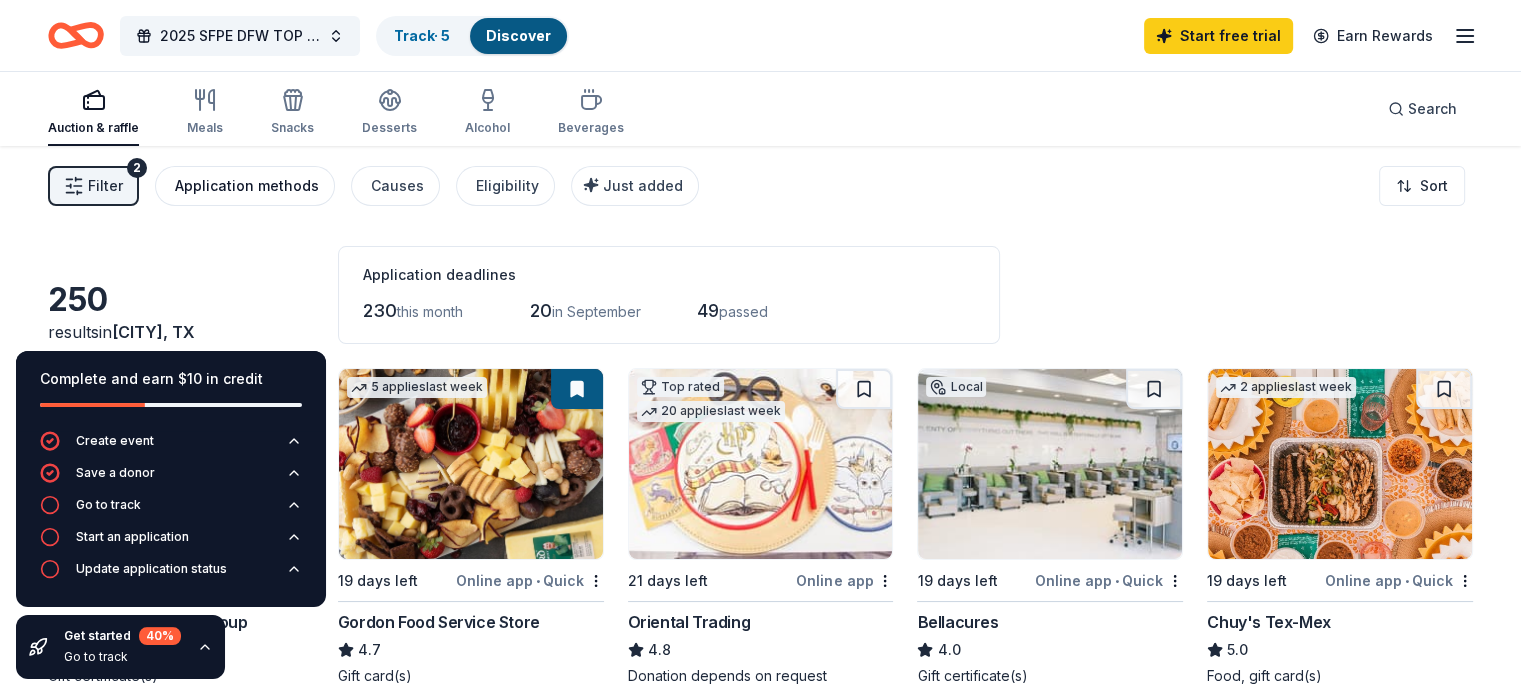 click on "Application methods" at bounding box center (247, 186) 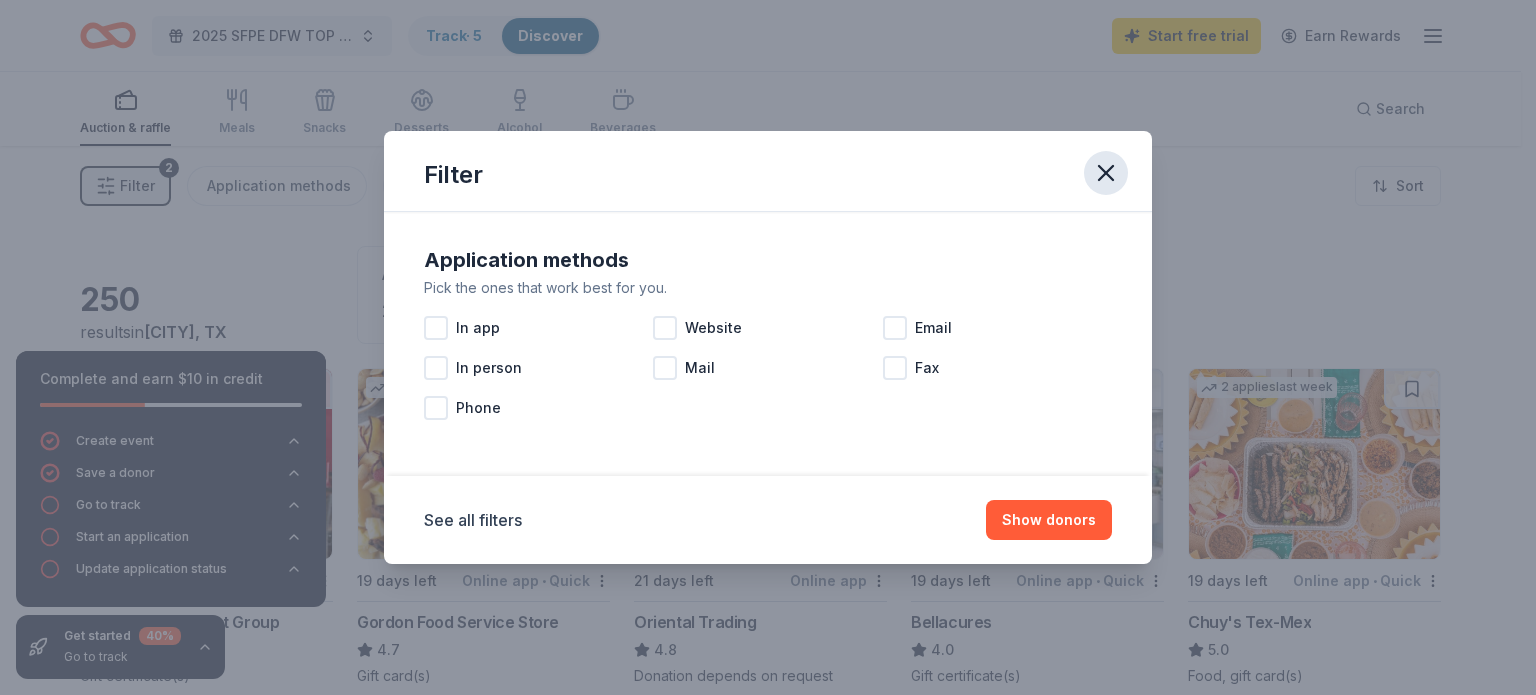 click at bounding box center [1106, 173] 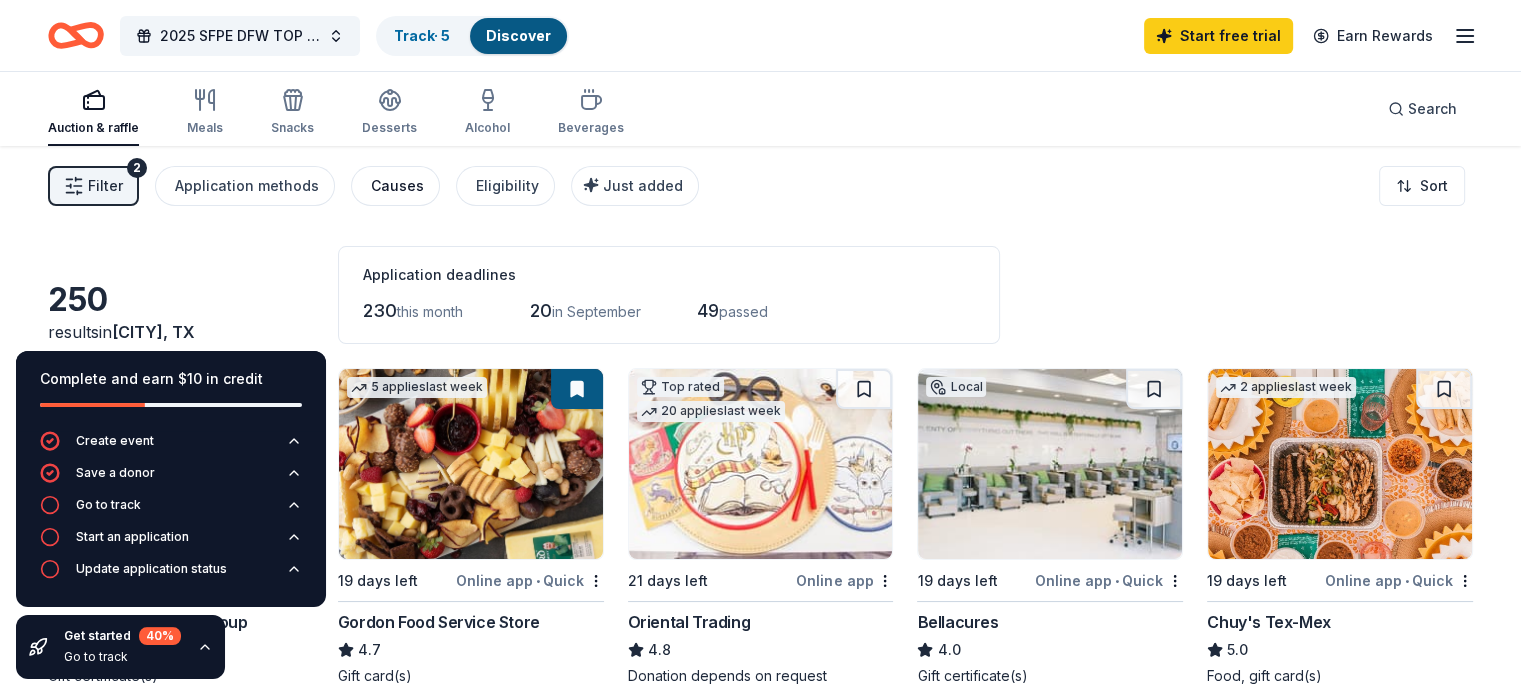 click on "Causes" at bounding box center [397, 186] 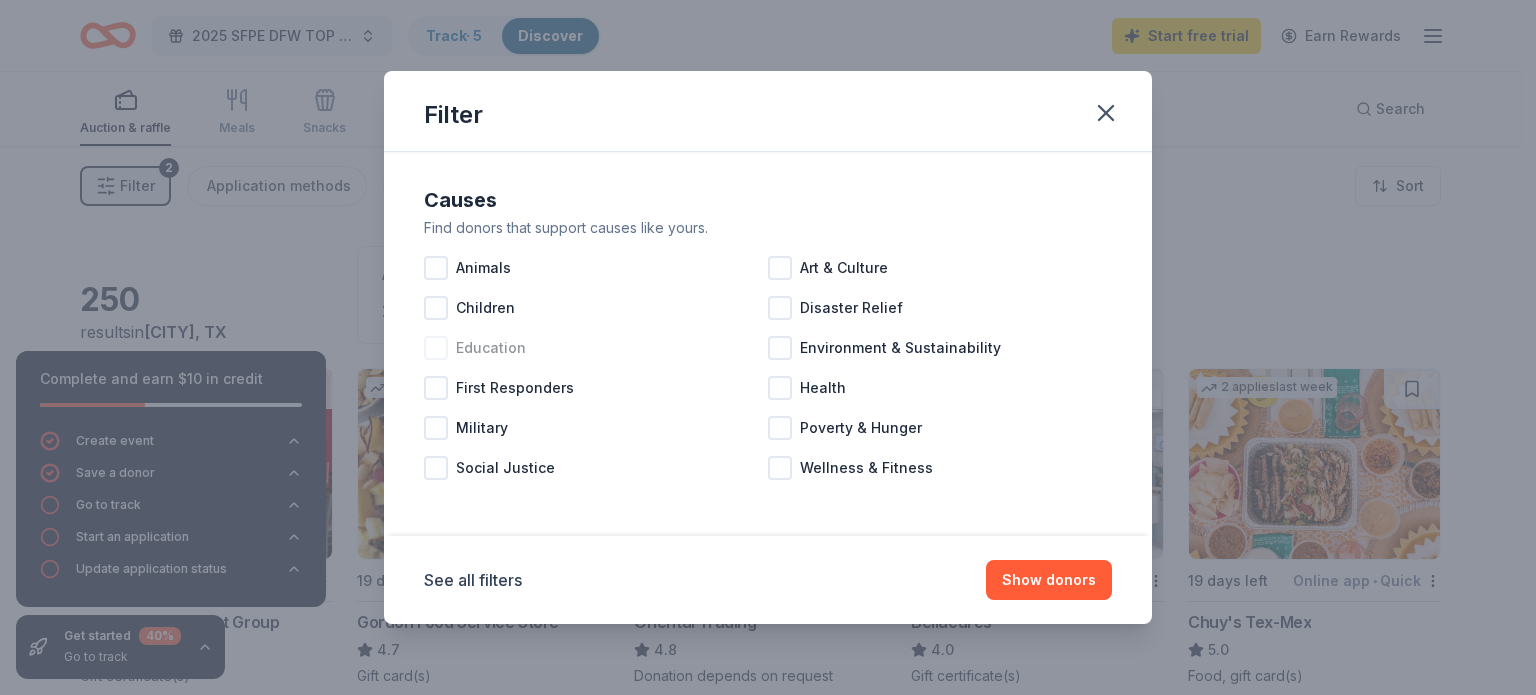 click at bounding box center [436, 348] 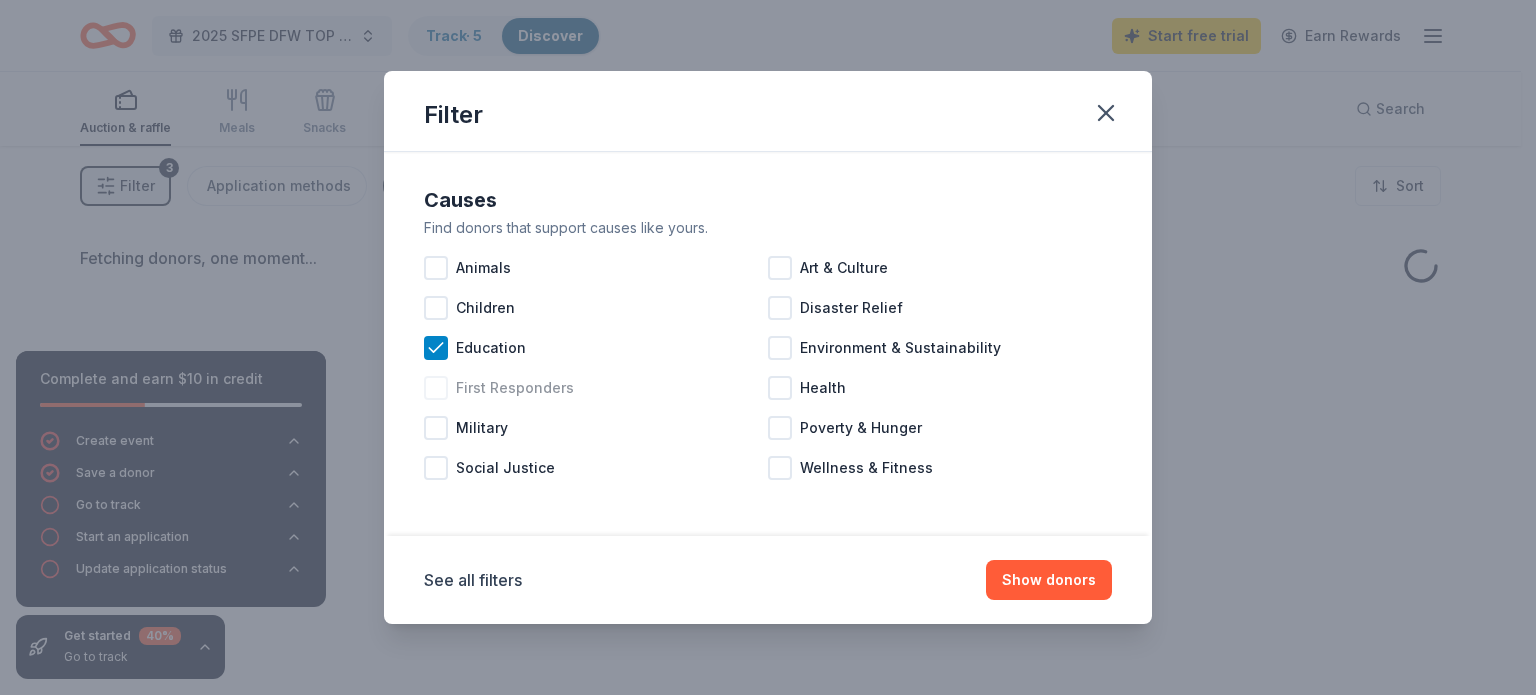 click at bounding box center (436, 388) 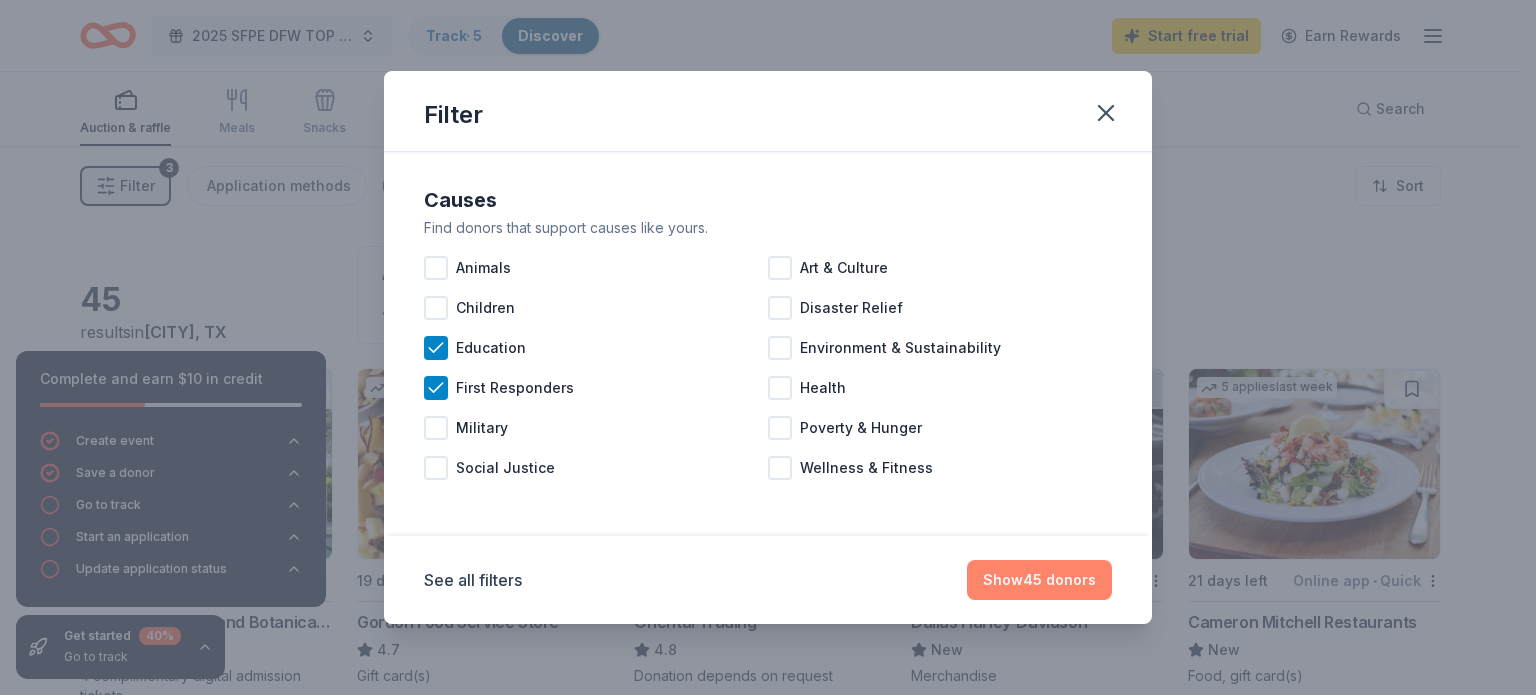 click on "Show  45   donors" at bounding box center [1039, 580] 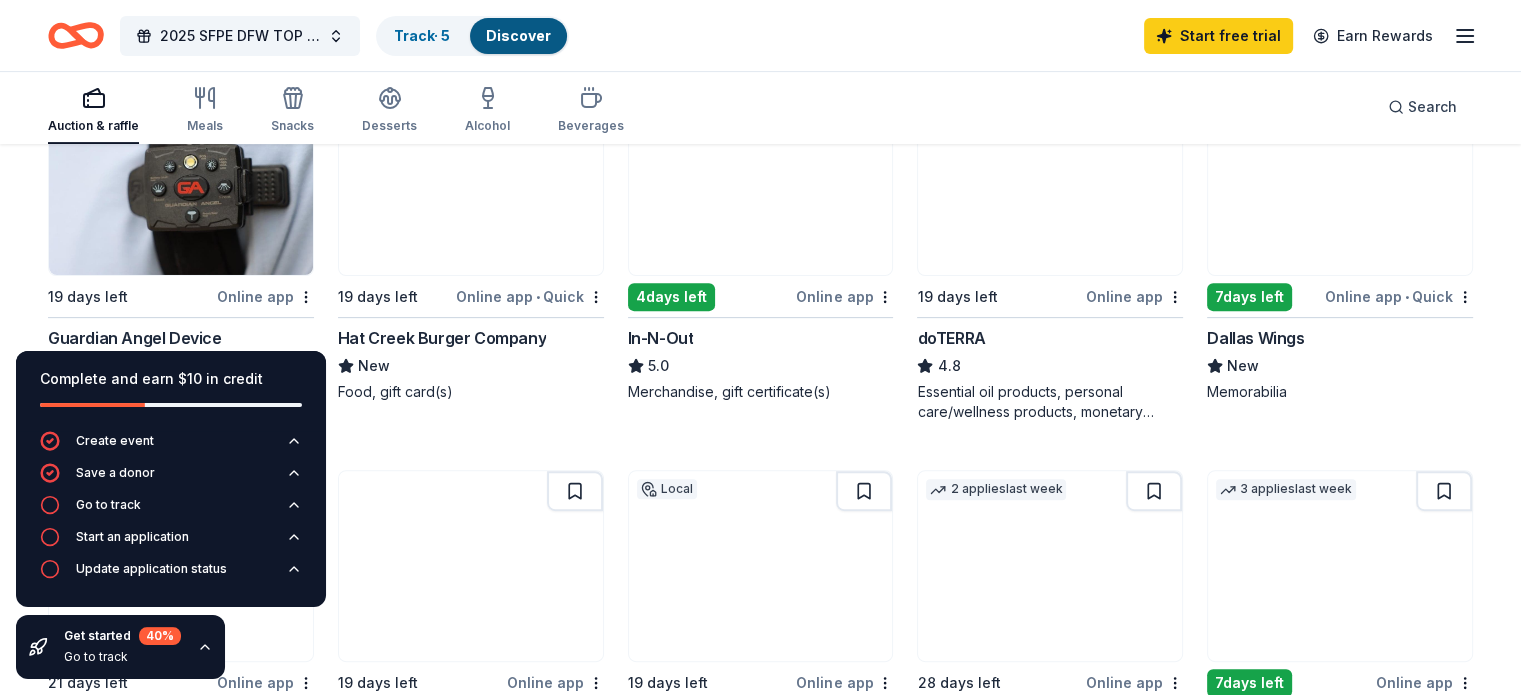 scroll, scrollTop: 700, scrollLeft: 0, axis: vertical 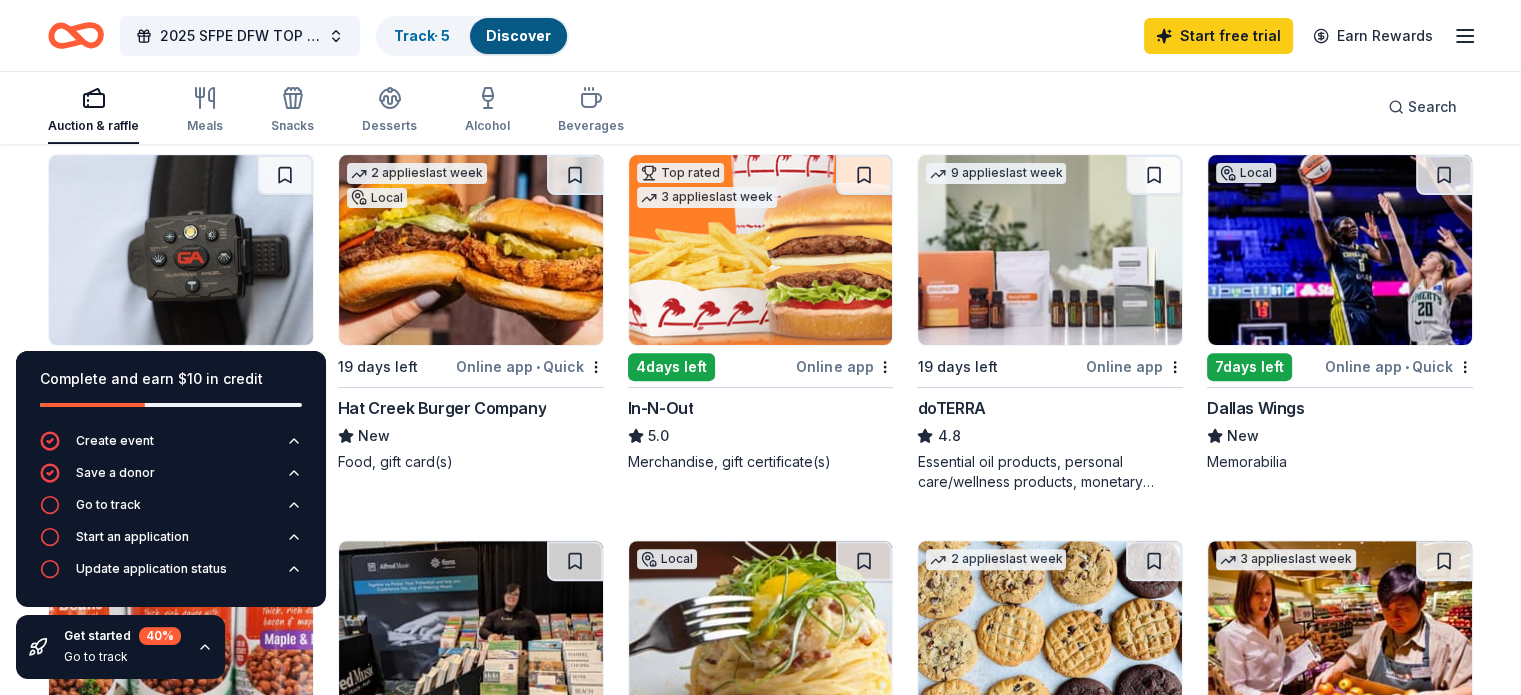 click at bounding box center [181, 250] 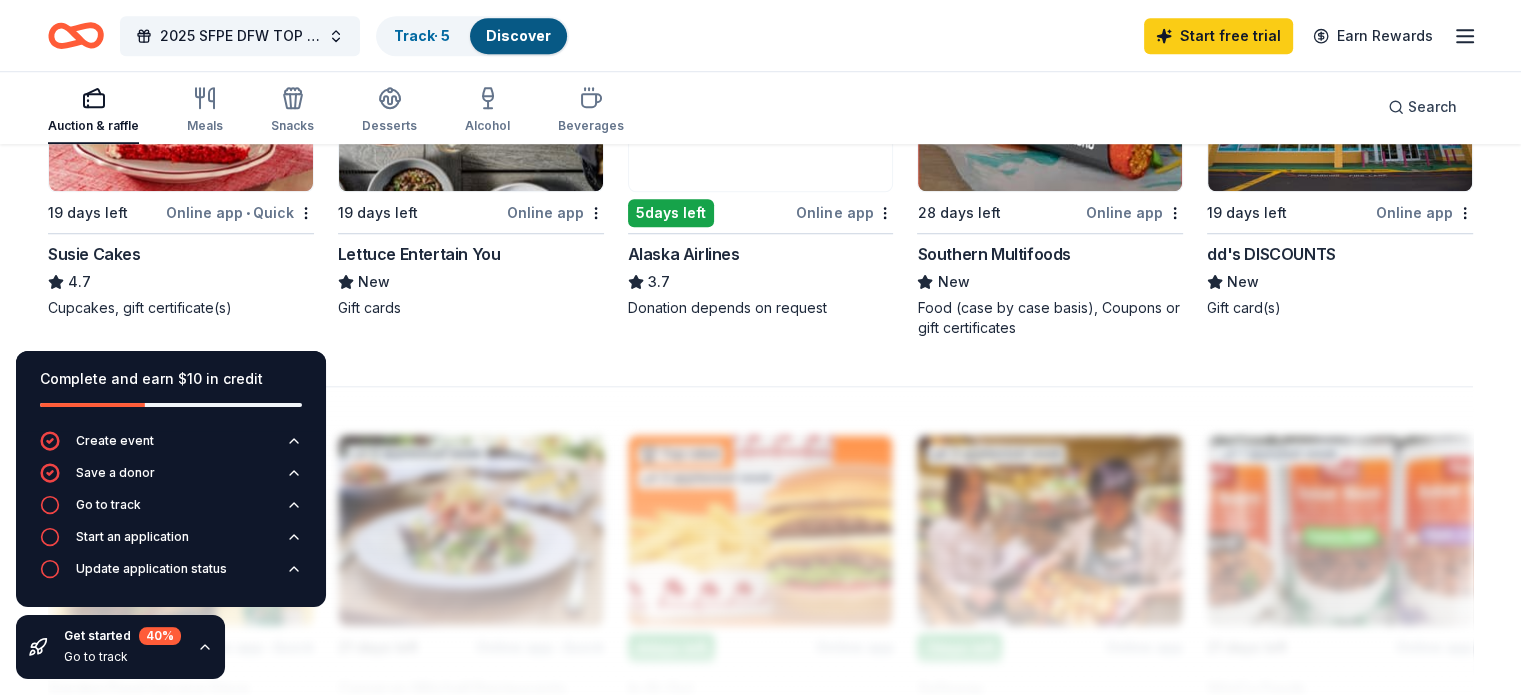 scroll, scrollTop: 1400, scrollLeft: 0, axis: vertical 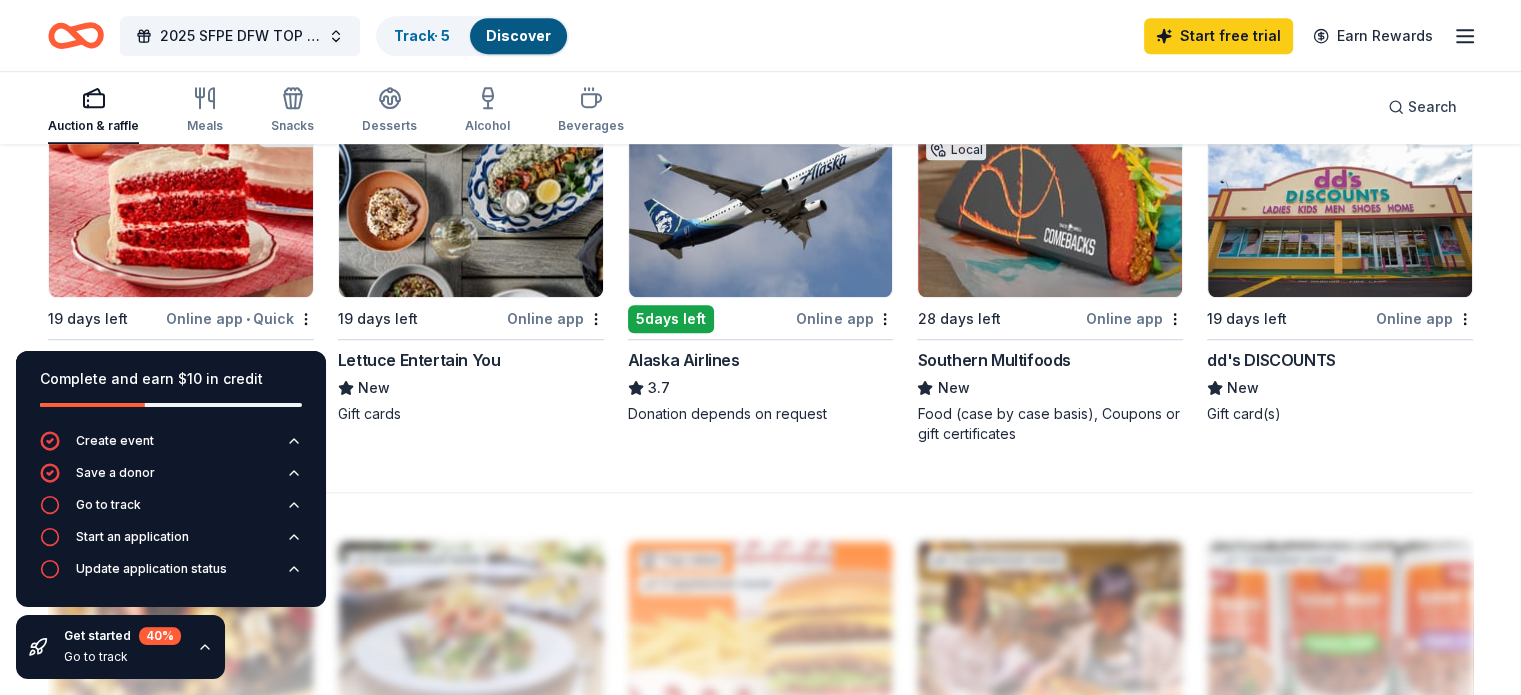 click at bounding box center [181, 202] 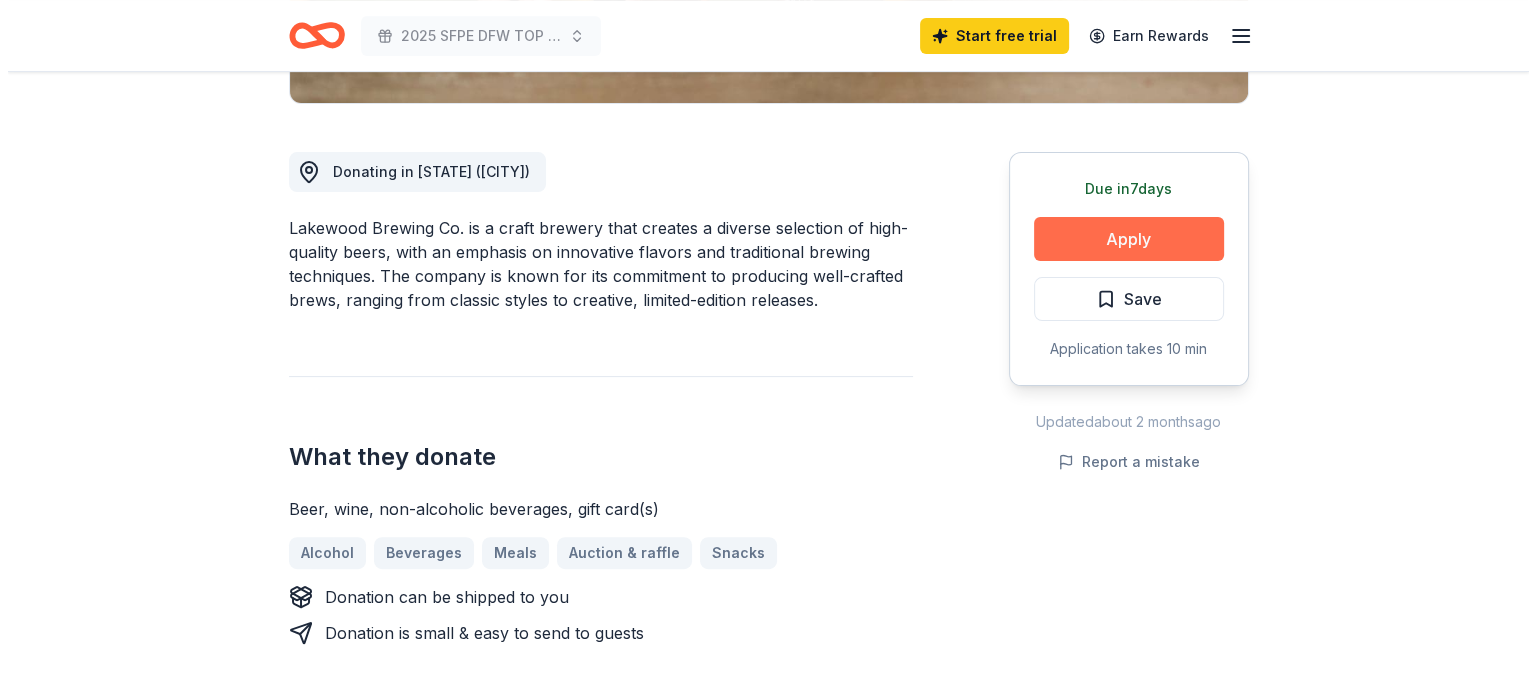 scroll, scrollTop: 500, scrollLeft: 0, axis: vertical 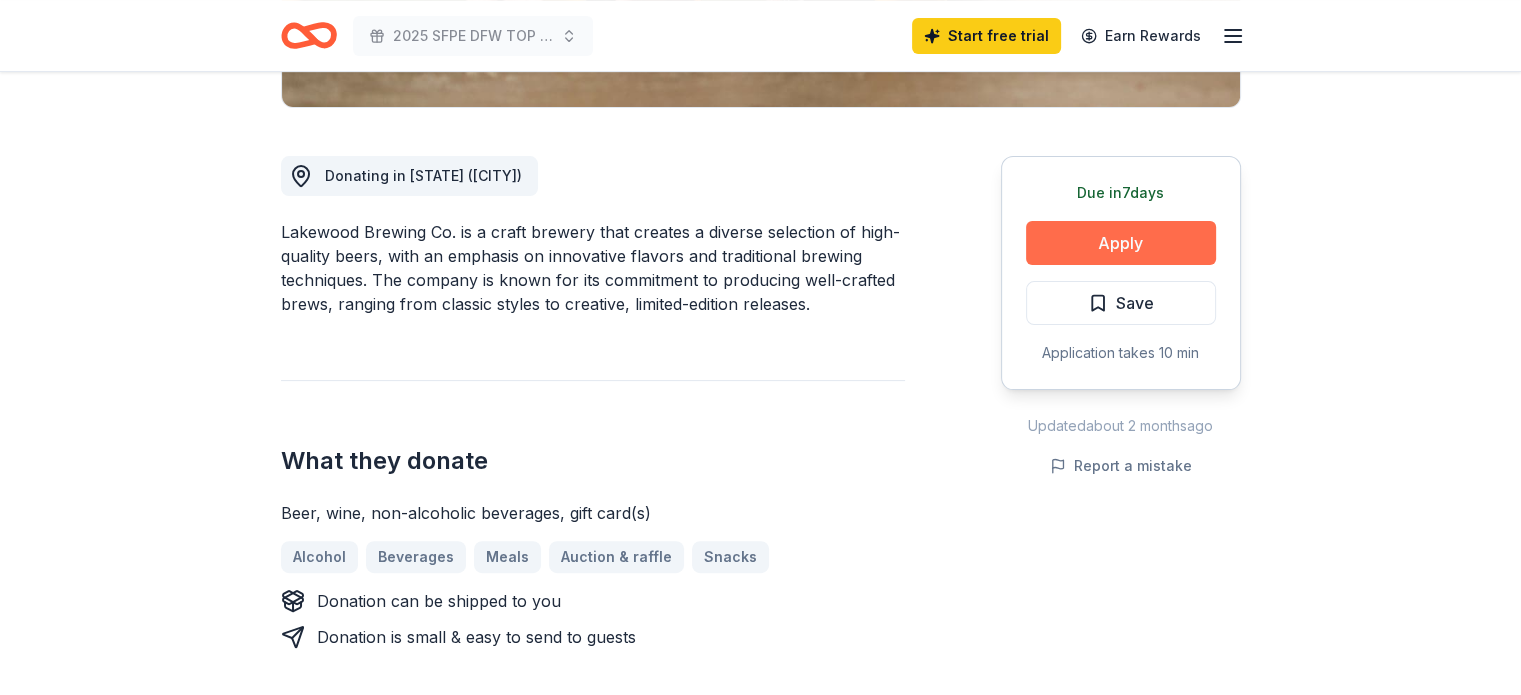 click on "Apply" at bounding box center [1121, 243] 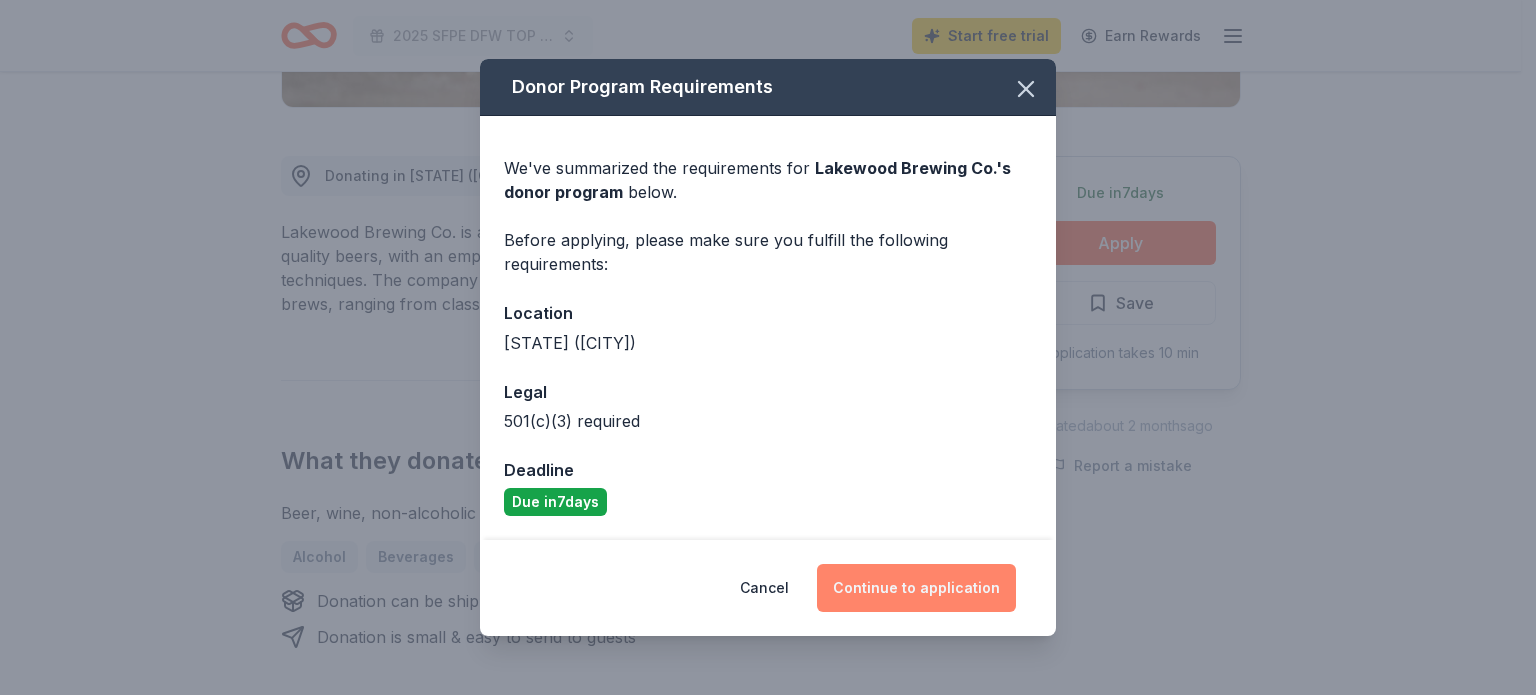 click on "Continue to application" at bounding box center (916, 588) 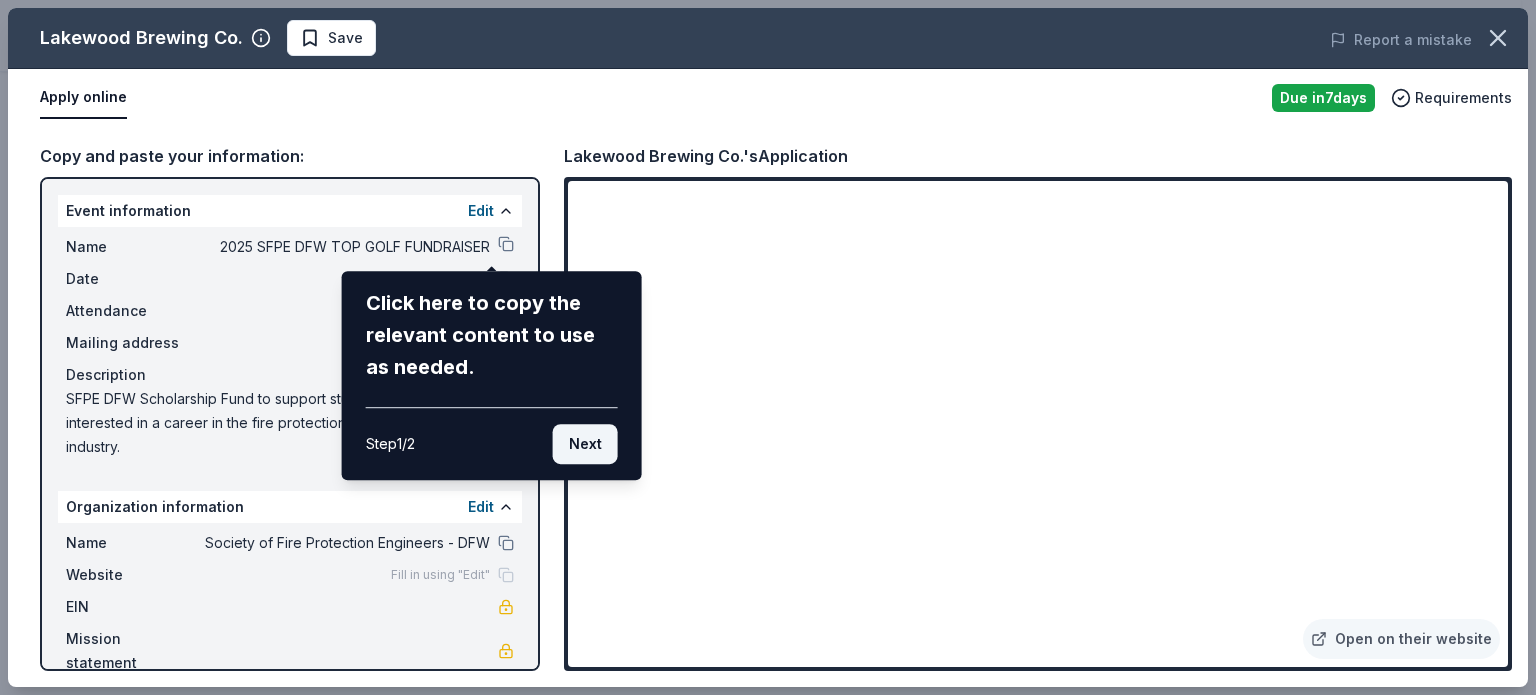 click on "Next" at bounding box center (585, 444) 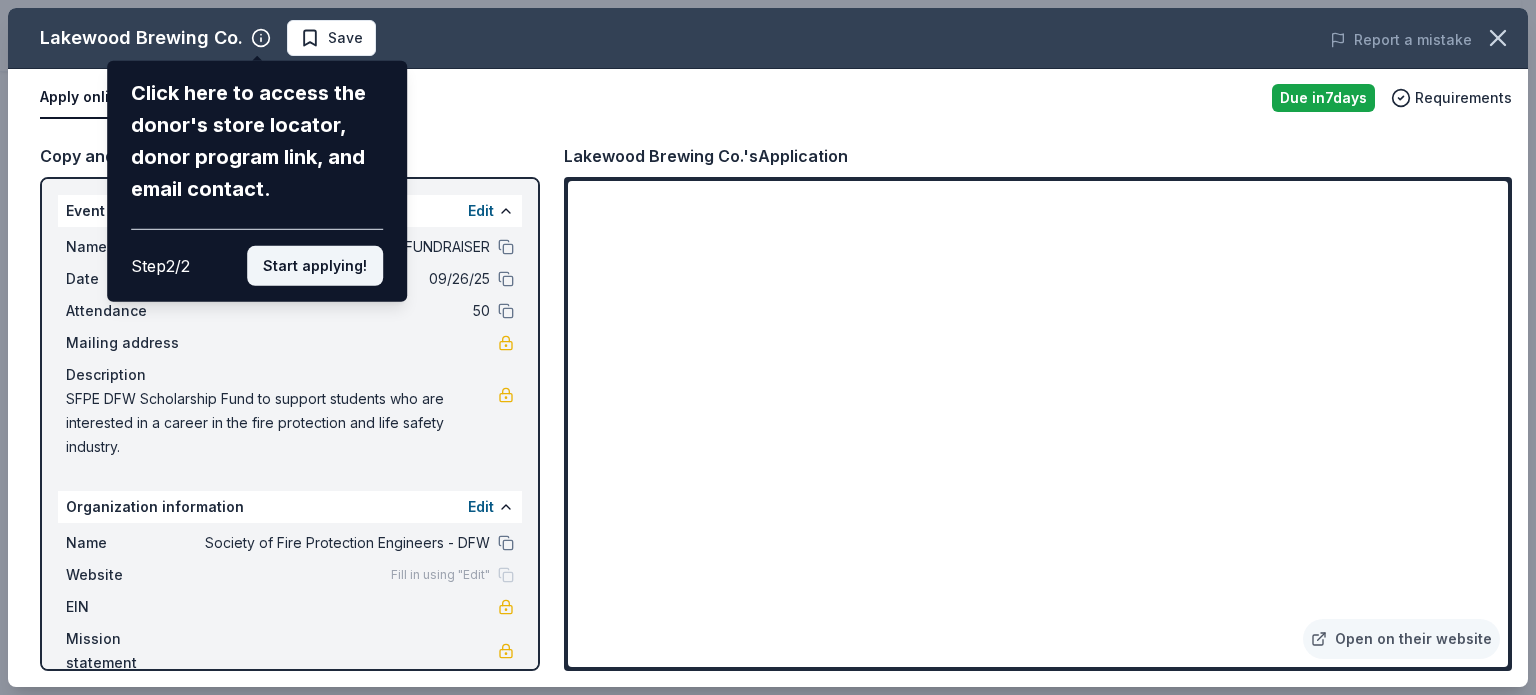click on "Start applying!" at bounding box center [315, 266] 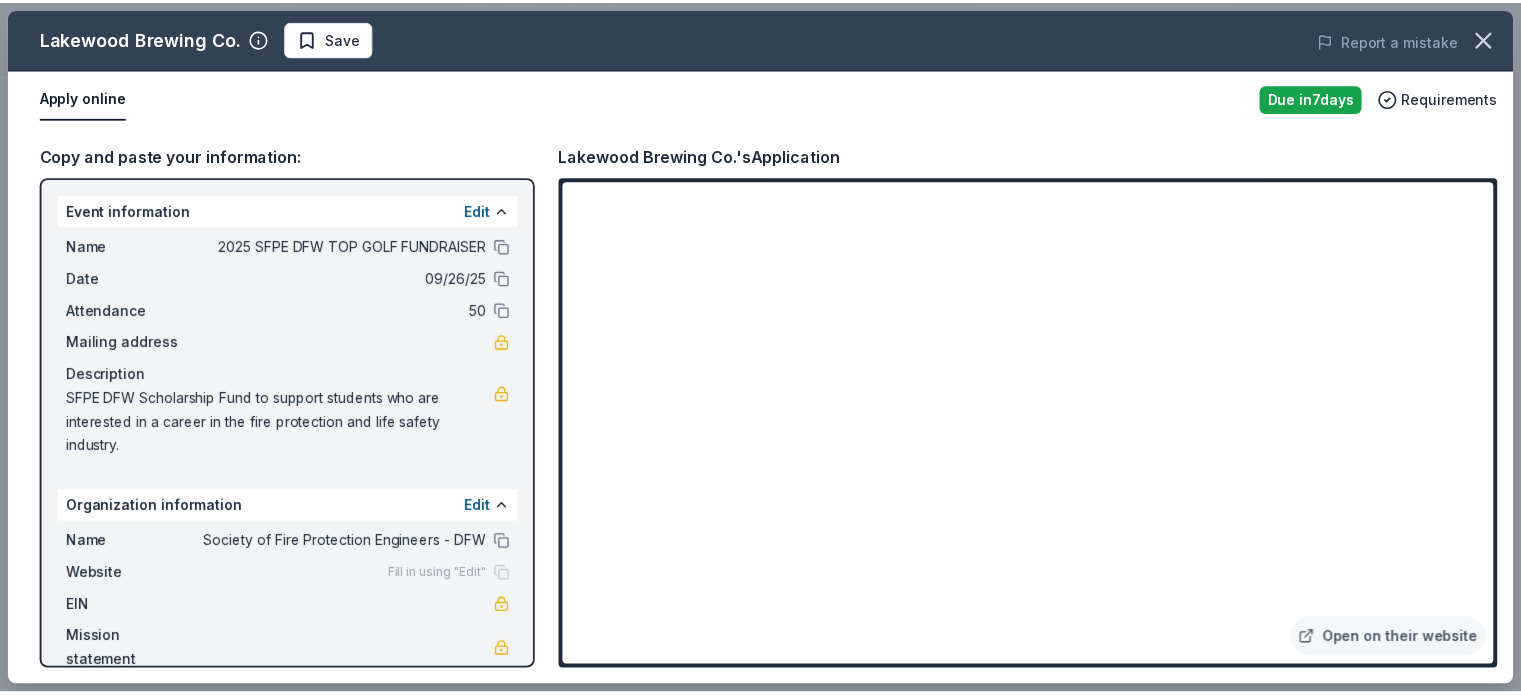 scroll, scrollTop: 28, scrollLeft: 0, axis: vertical 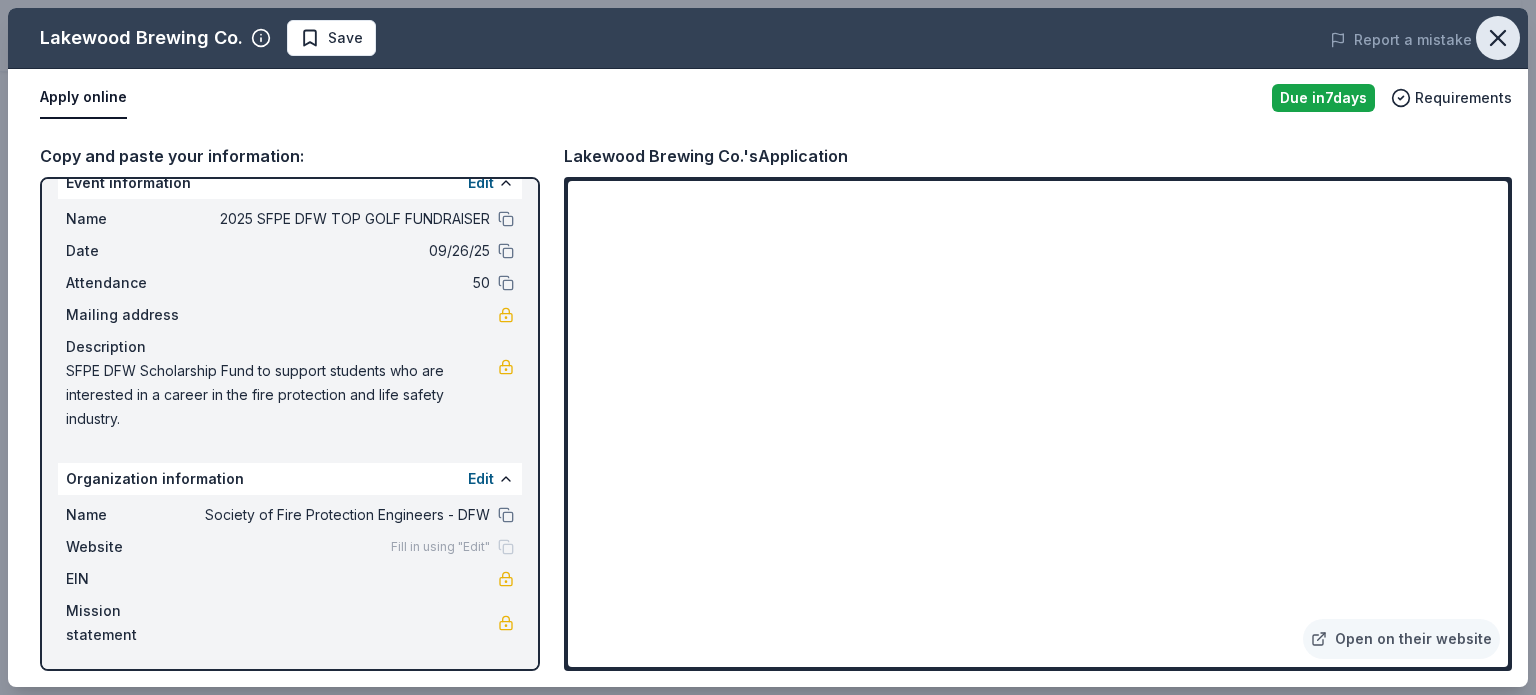 click 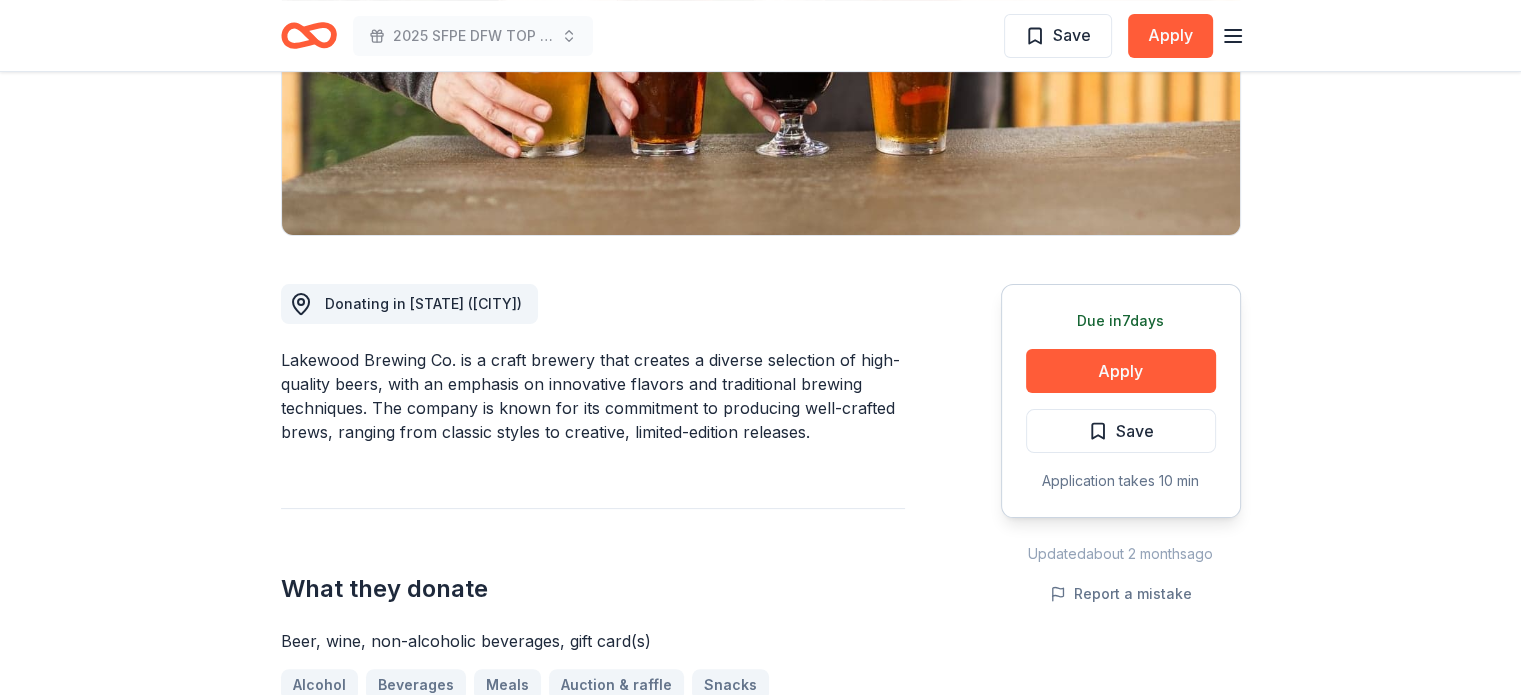 scroll, scrollTop: 0, scrollLeft: 0, axis: both 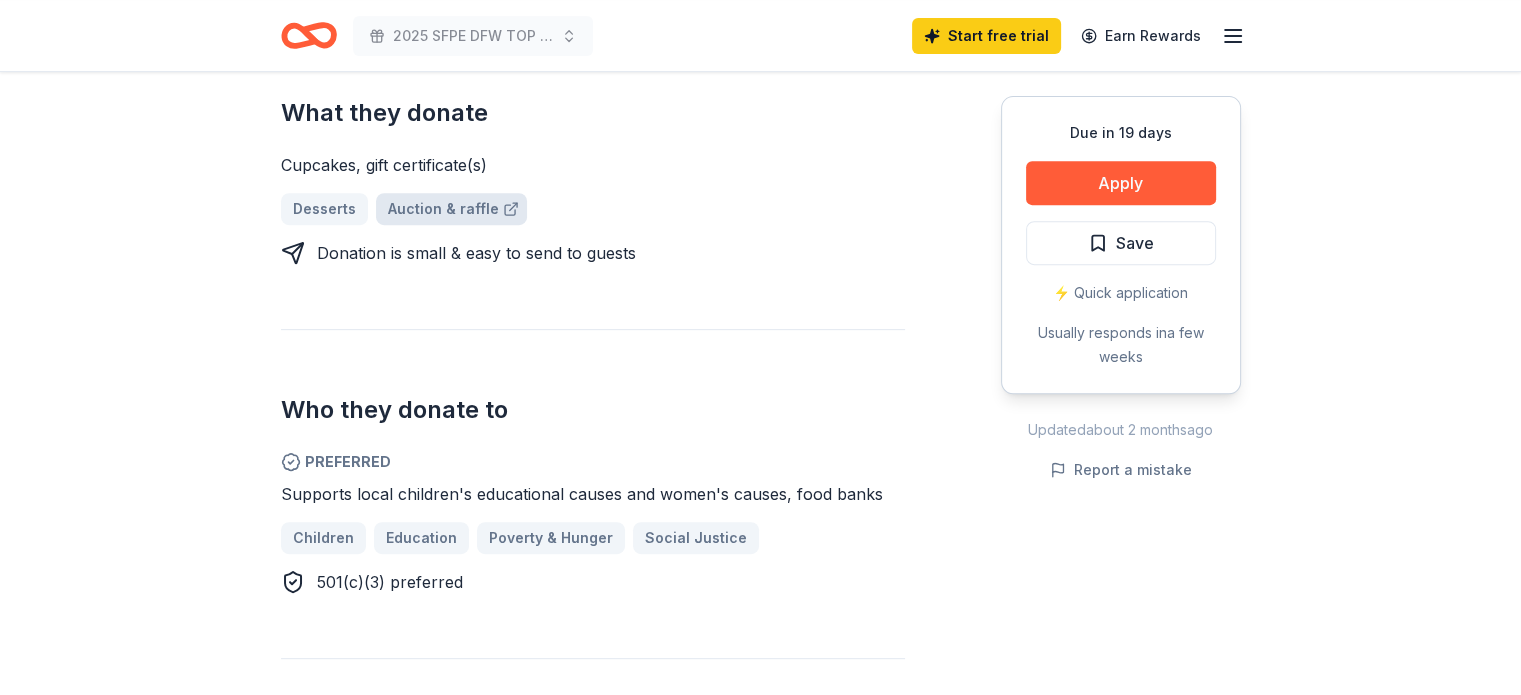 click on "Auction & raffle" at bounding box center (451, 209) 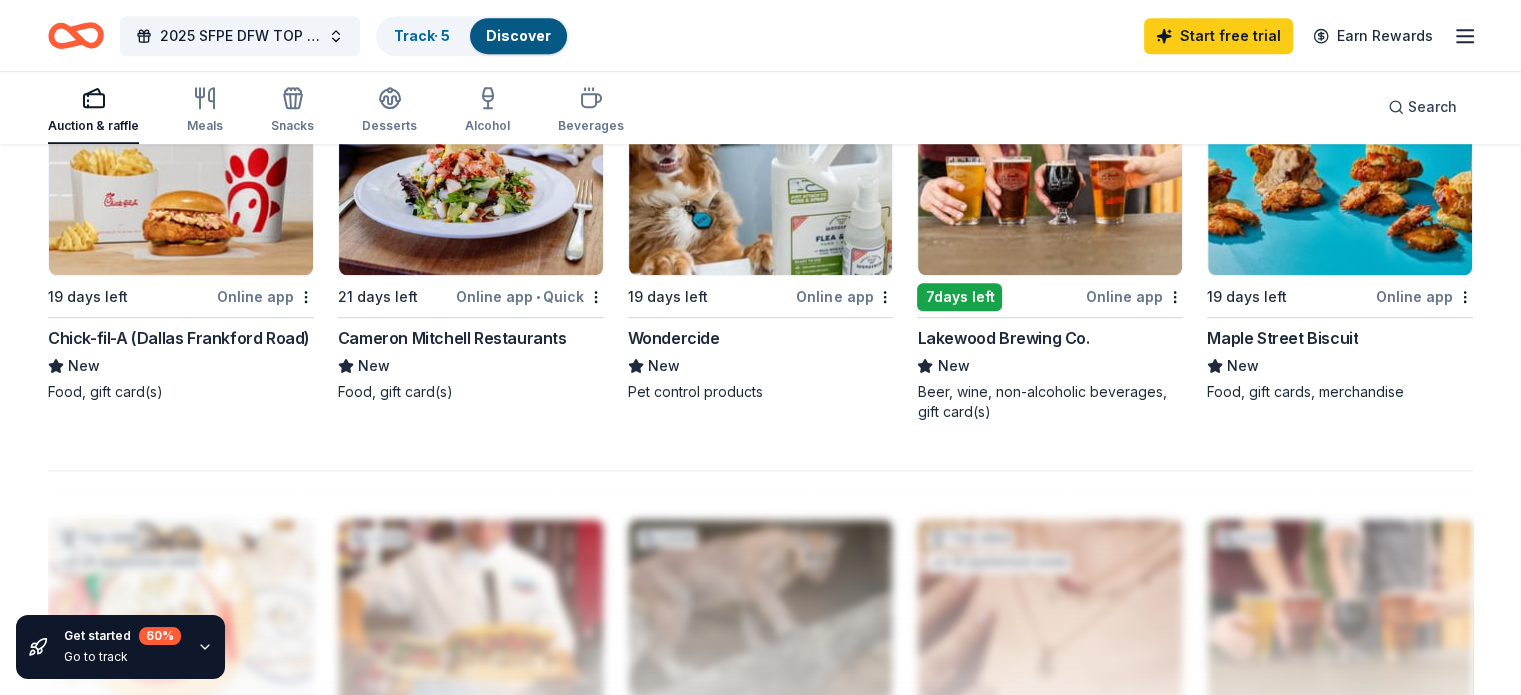 scroll, scrollTop: 1200, scrollLeft: 0, axis: vertical 